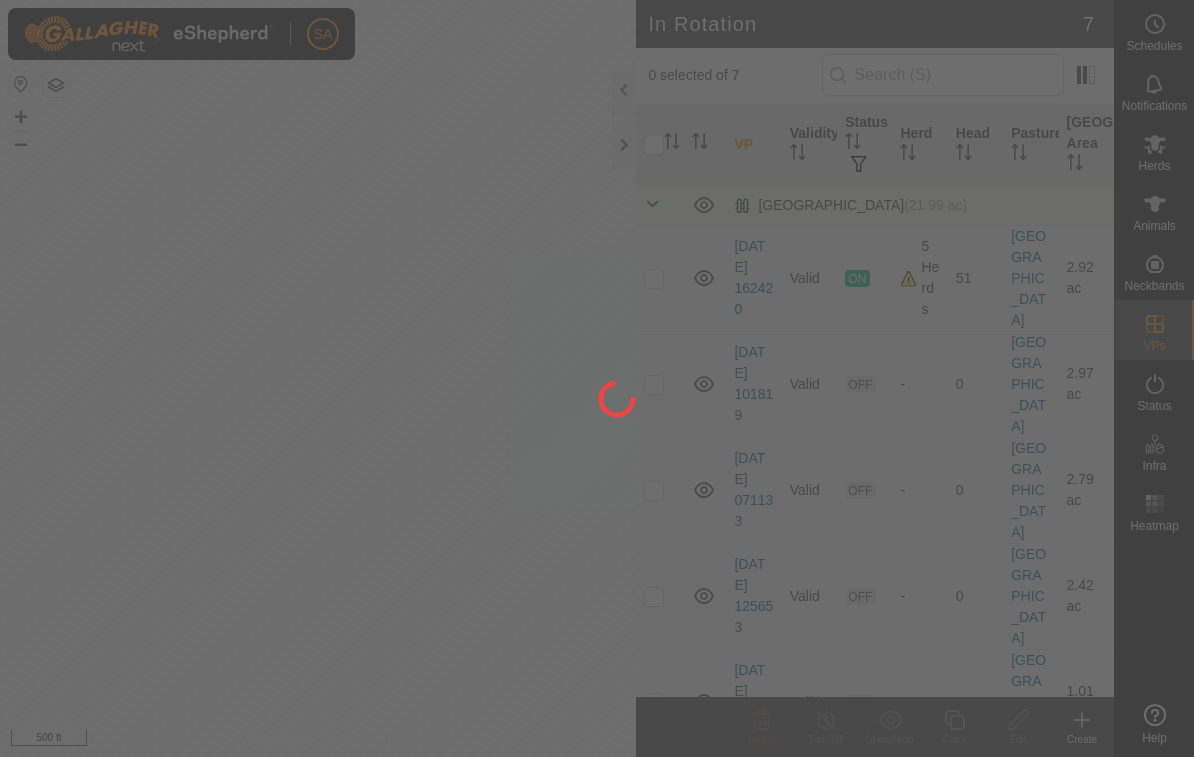 scroll, scrollTop: 0, scrollLeft: 0, axis: both 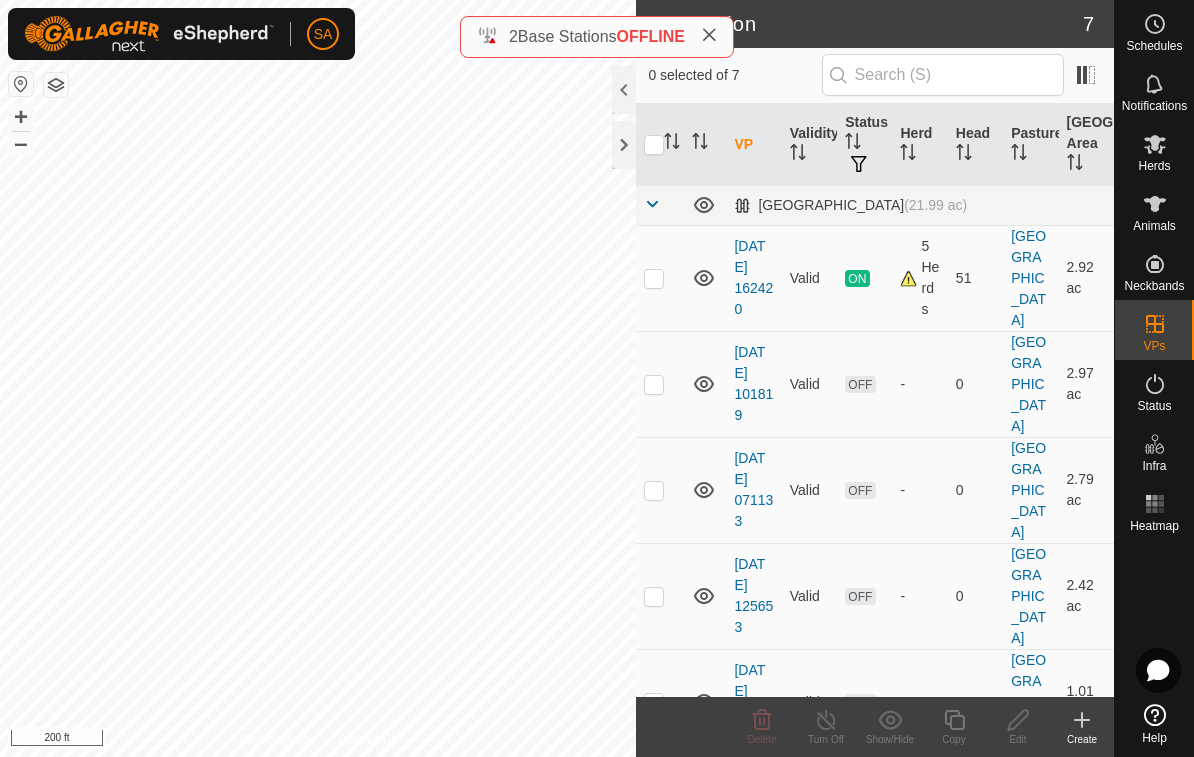 click 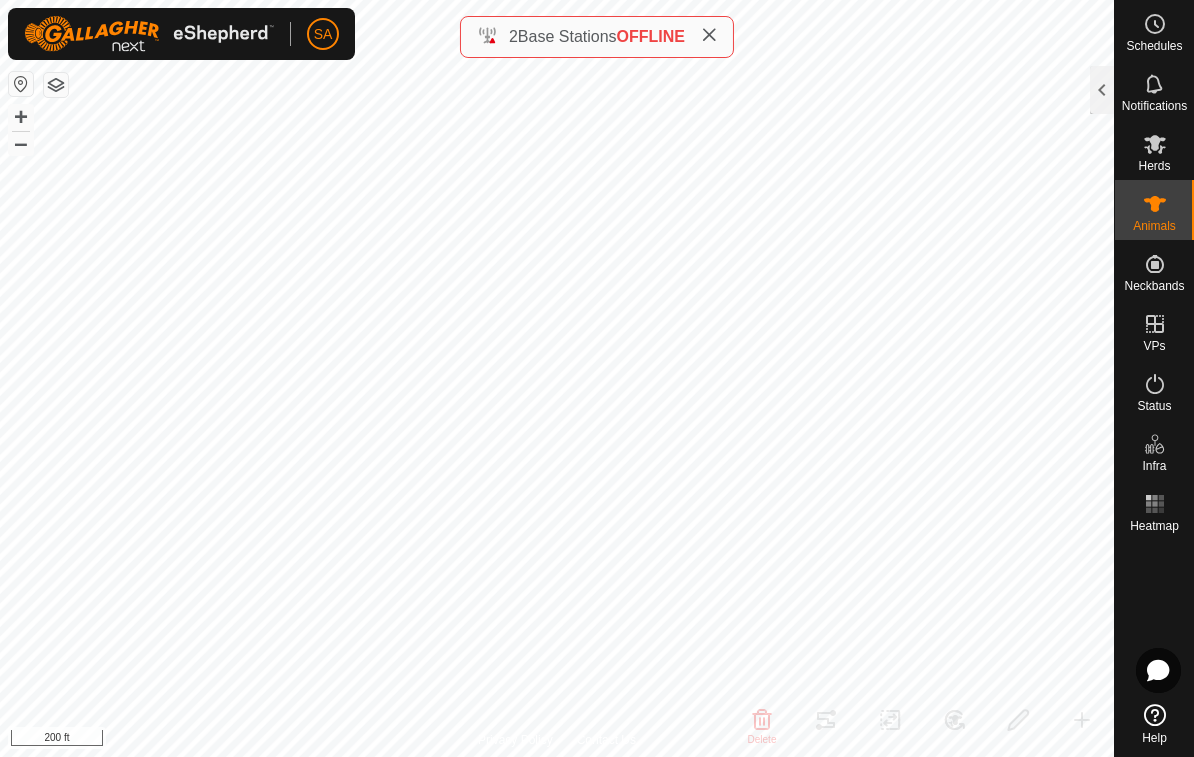 click 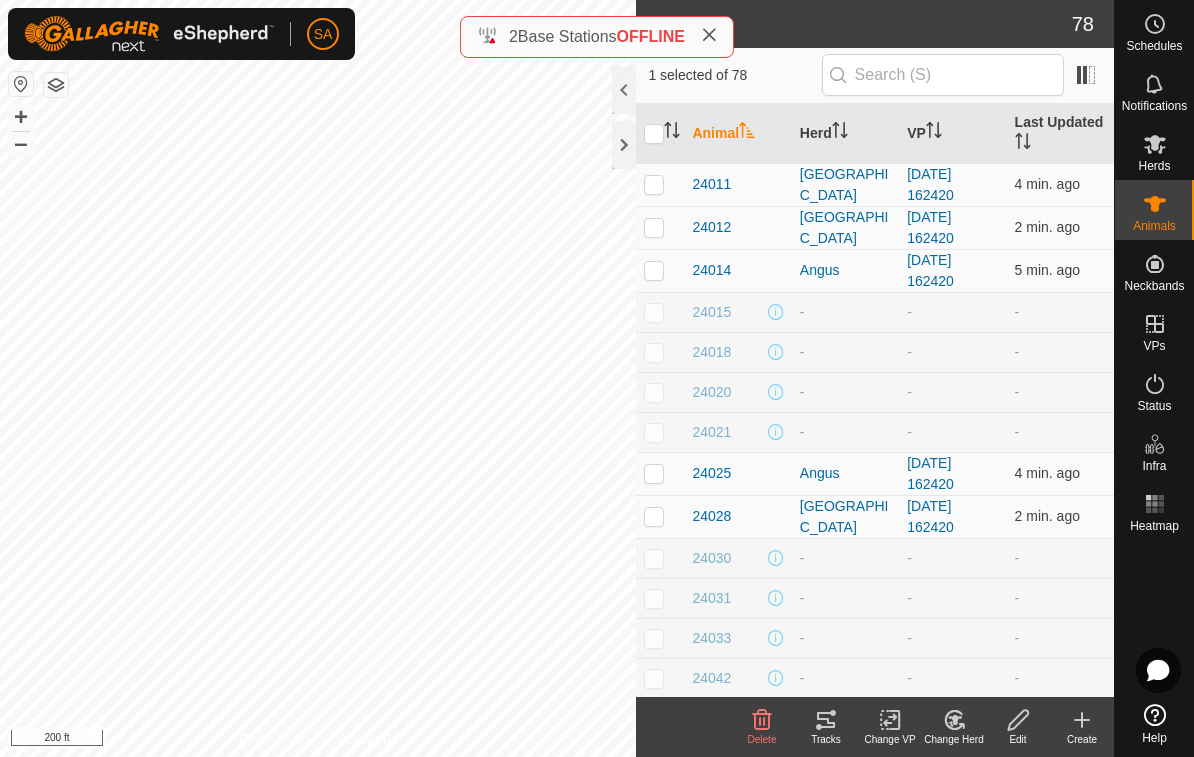 click at bounding box center (660, 473) 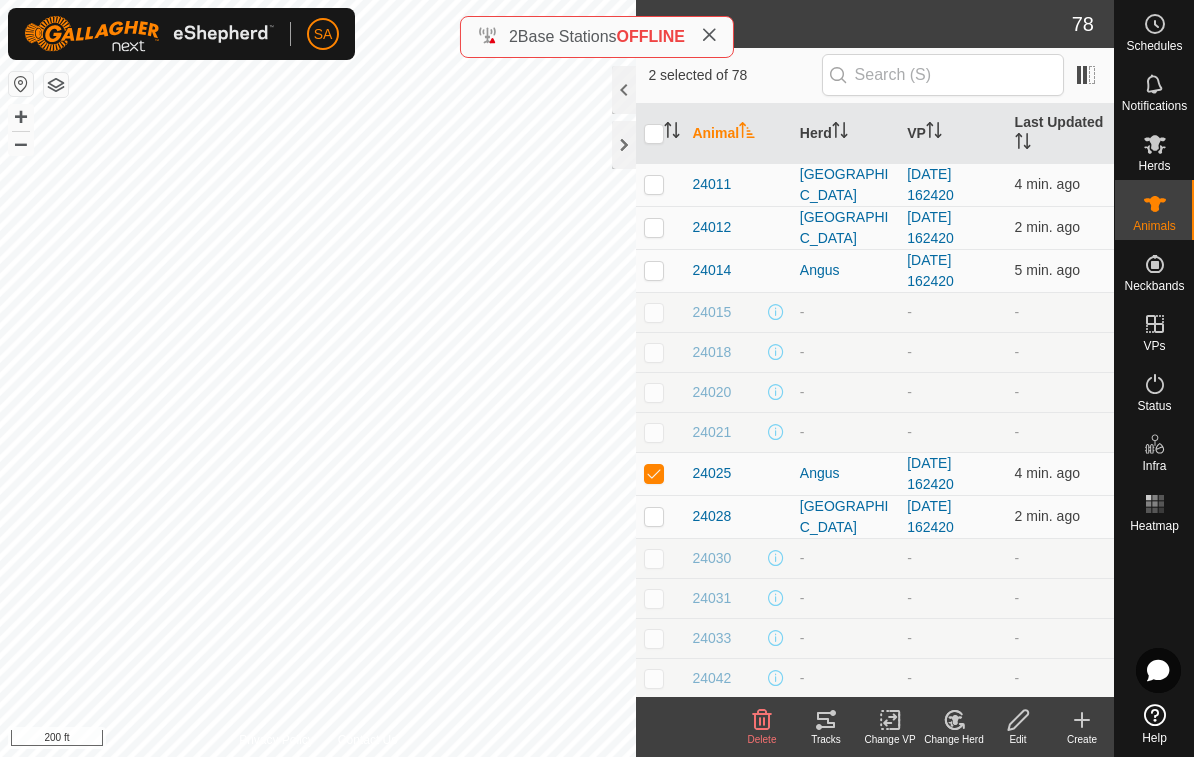 click at bounding box center [654, 516] 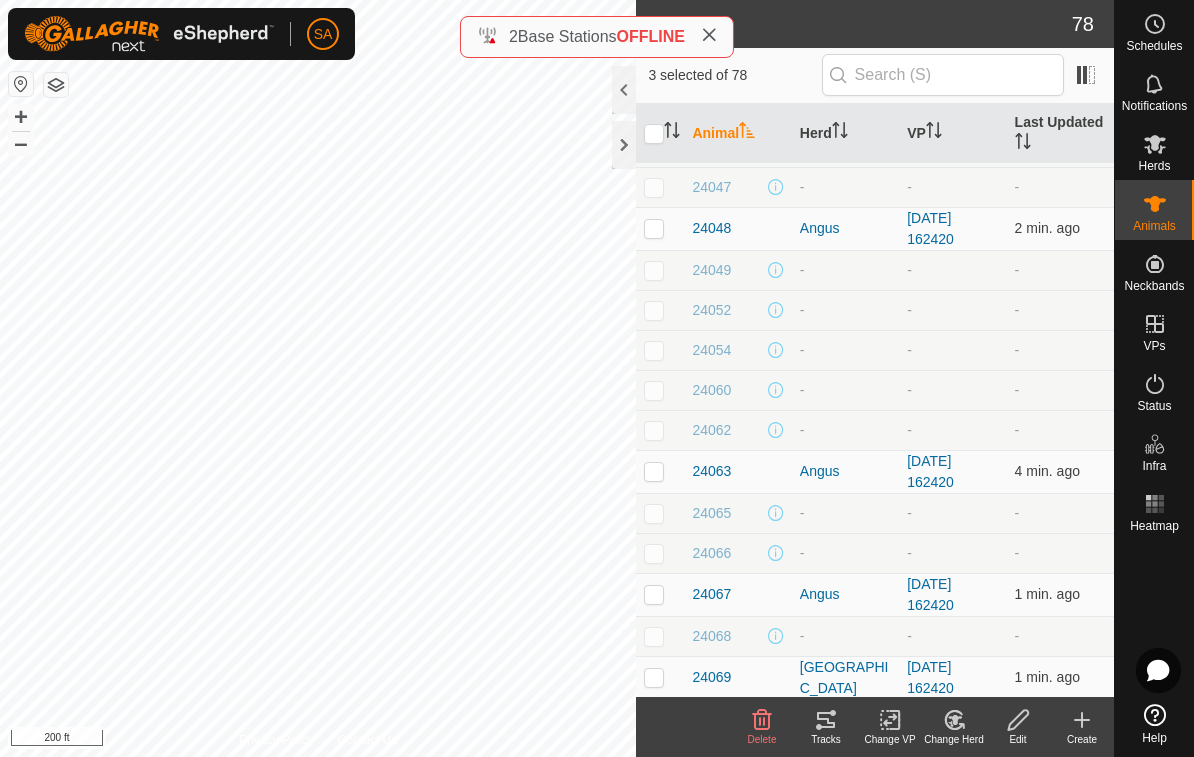 scroll, scrollTop: 761, scrollLeft: 0, axis: vertical 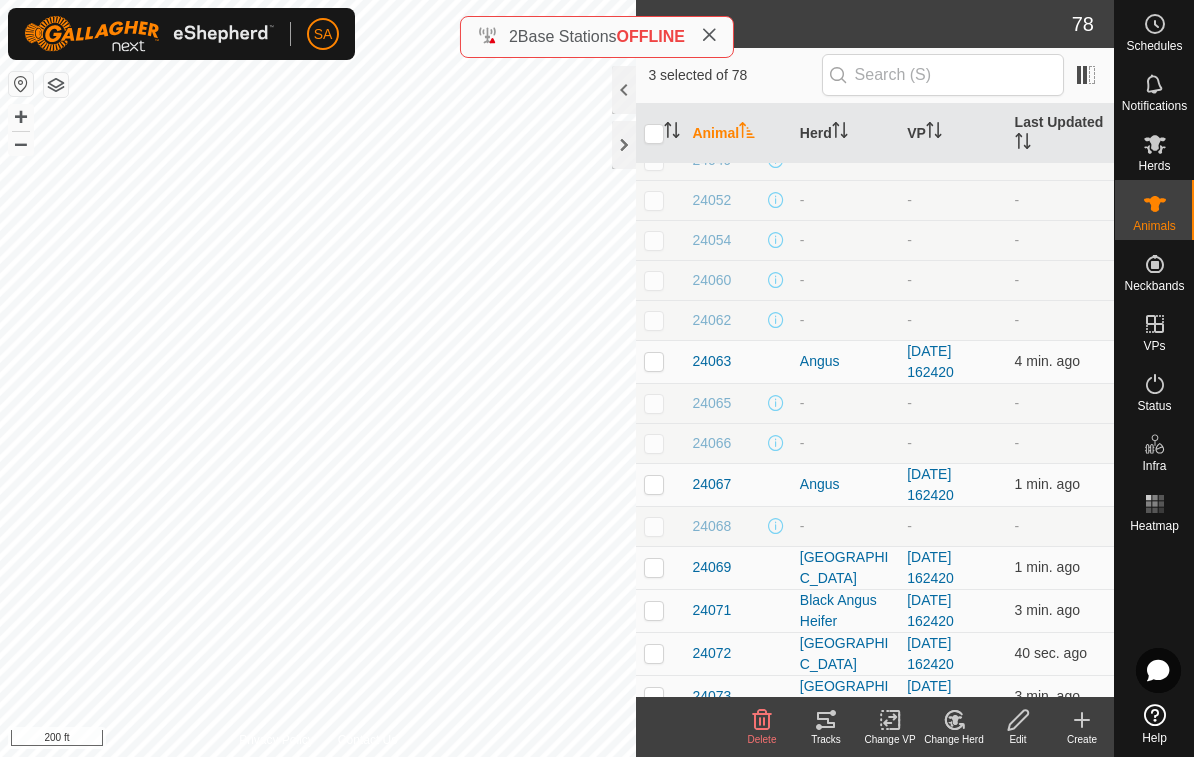 click at bounding box center (660, 361) 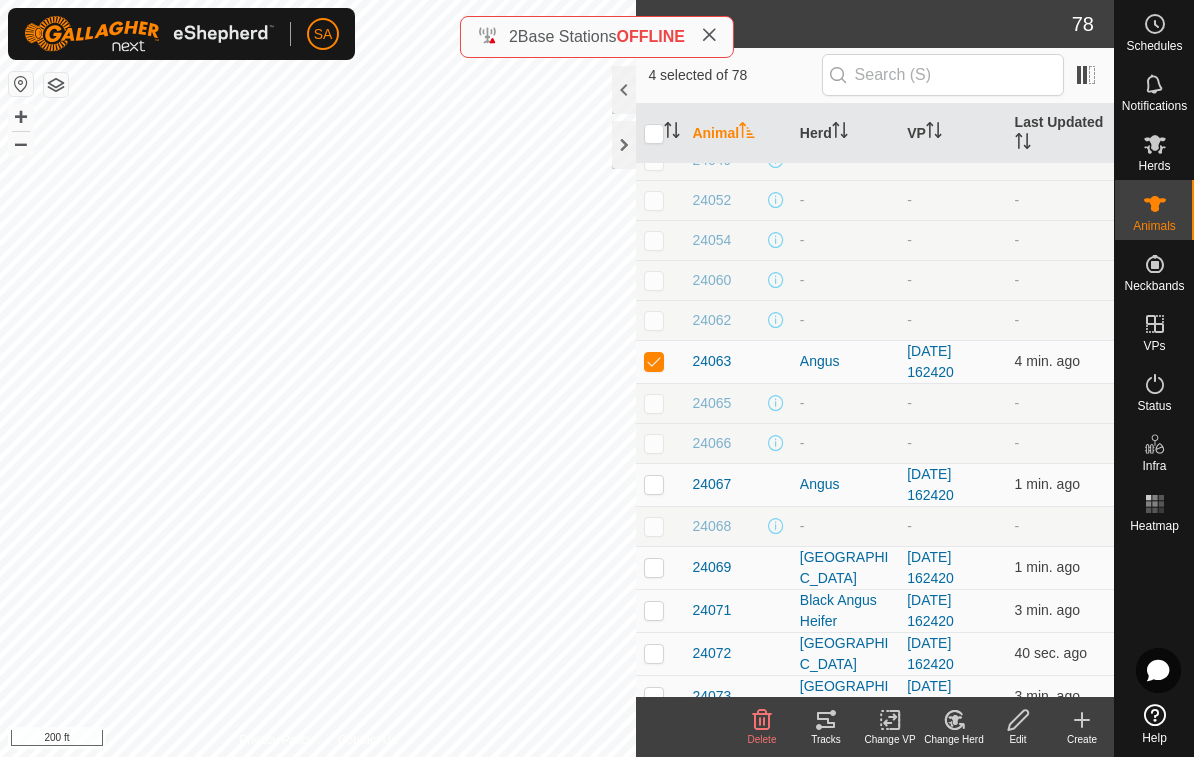 click at bounding box center [654, 484] 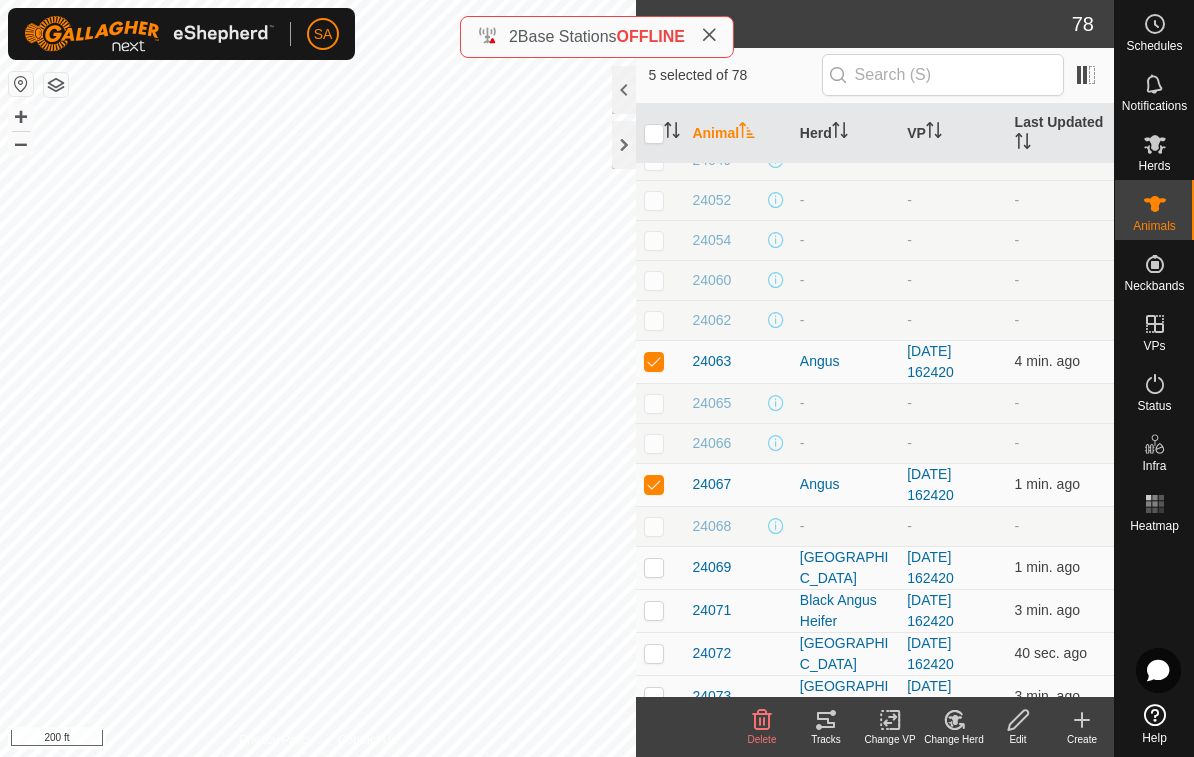 click at bounding box center [660, 610] 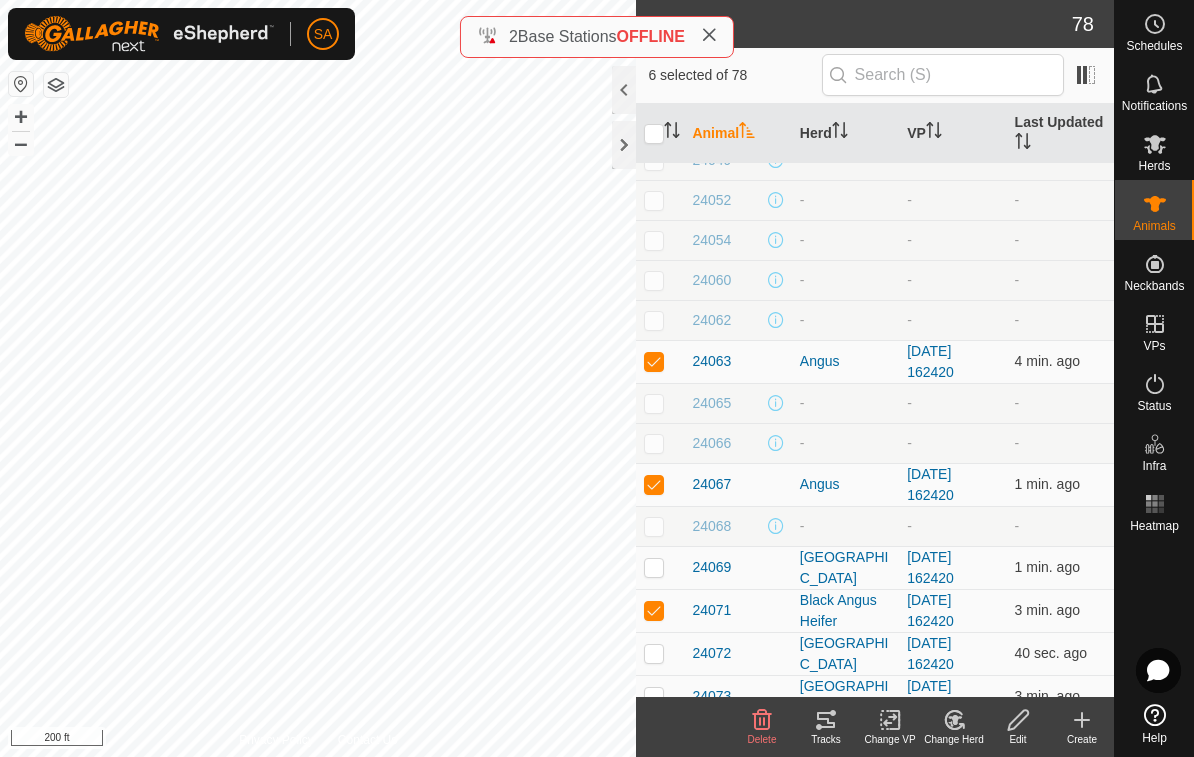 click at bounding box center [660, 653] 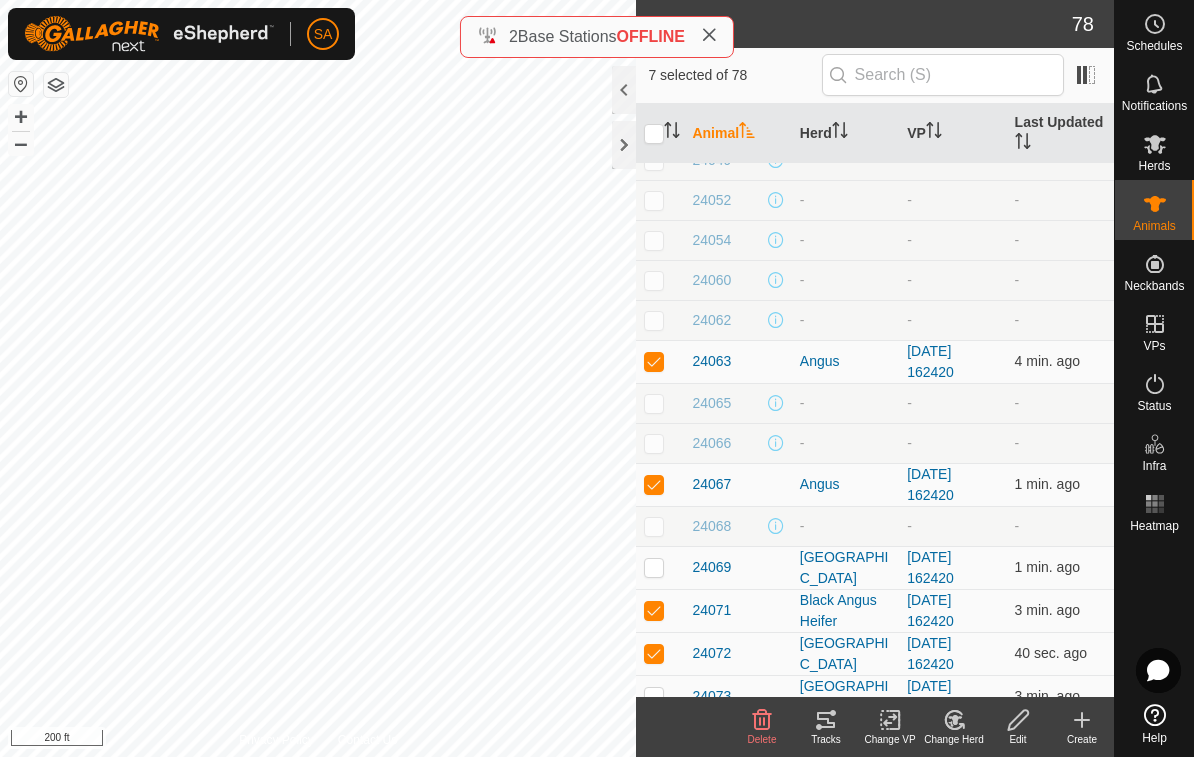 click 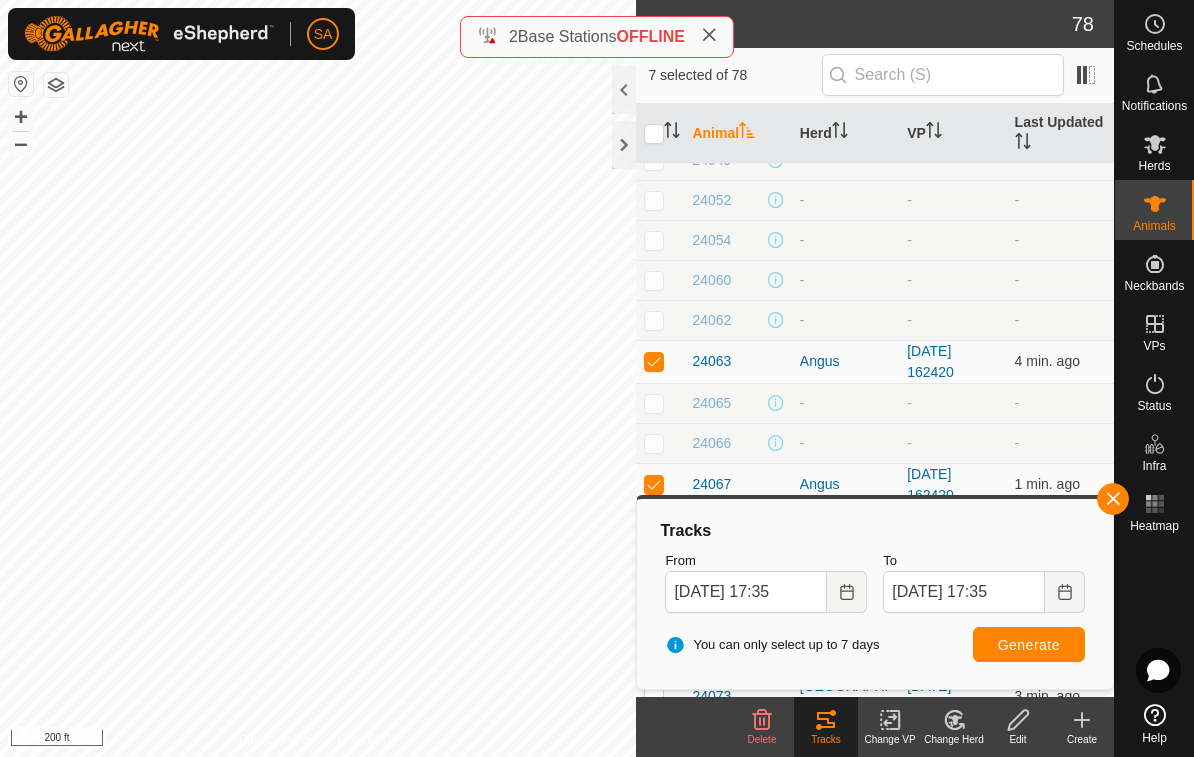 click on "Generate" at bounding box center [1029, 644] 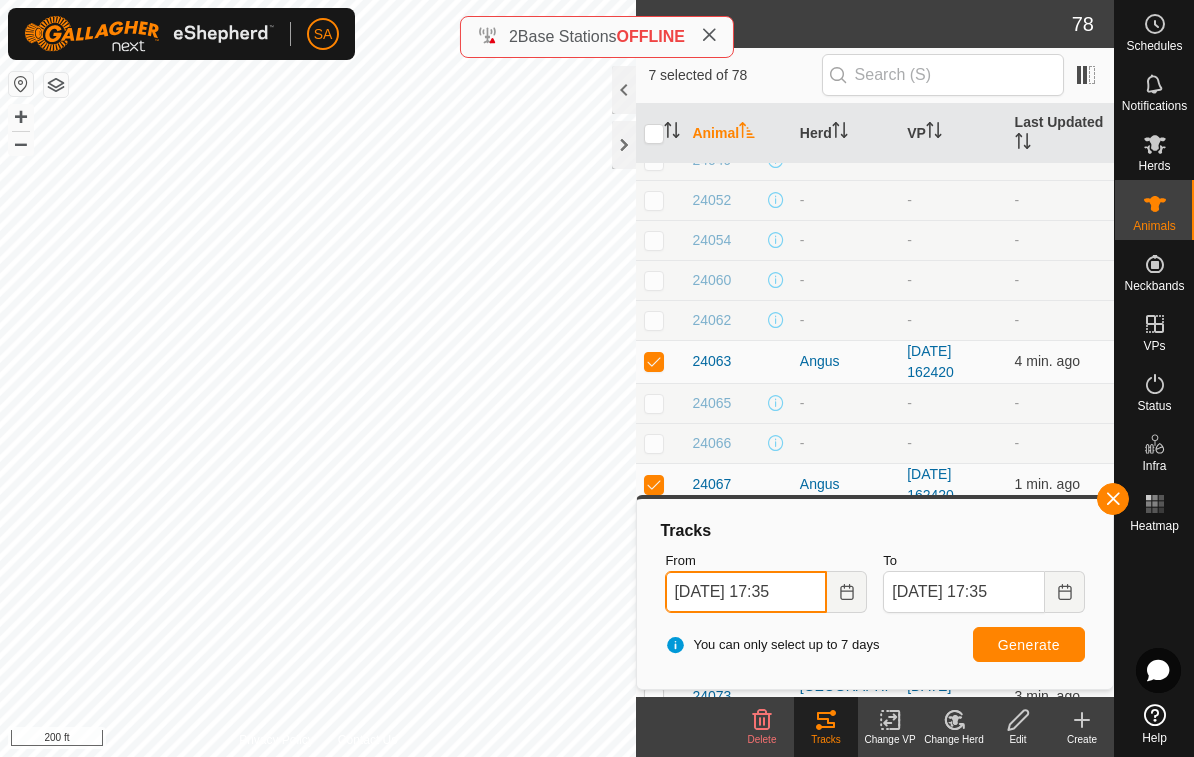 click on "[DATE] 17:35" at bounding box center (746, 592) 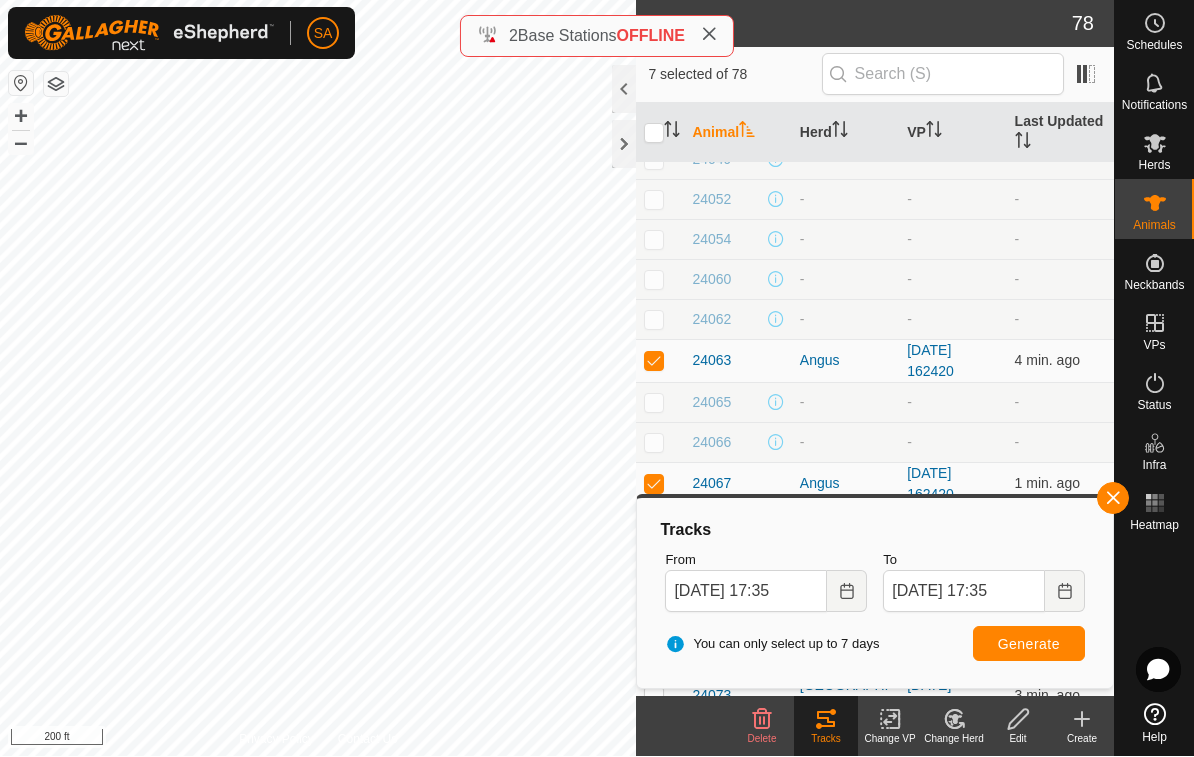 click 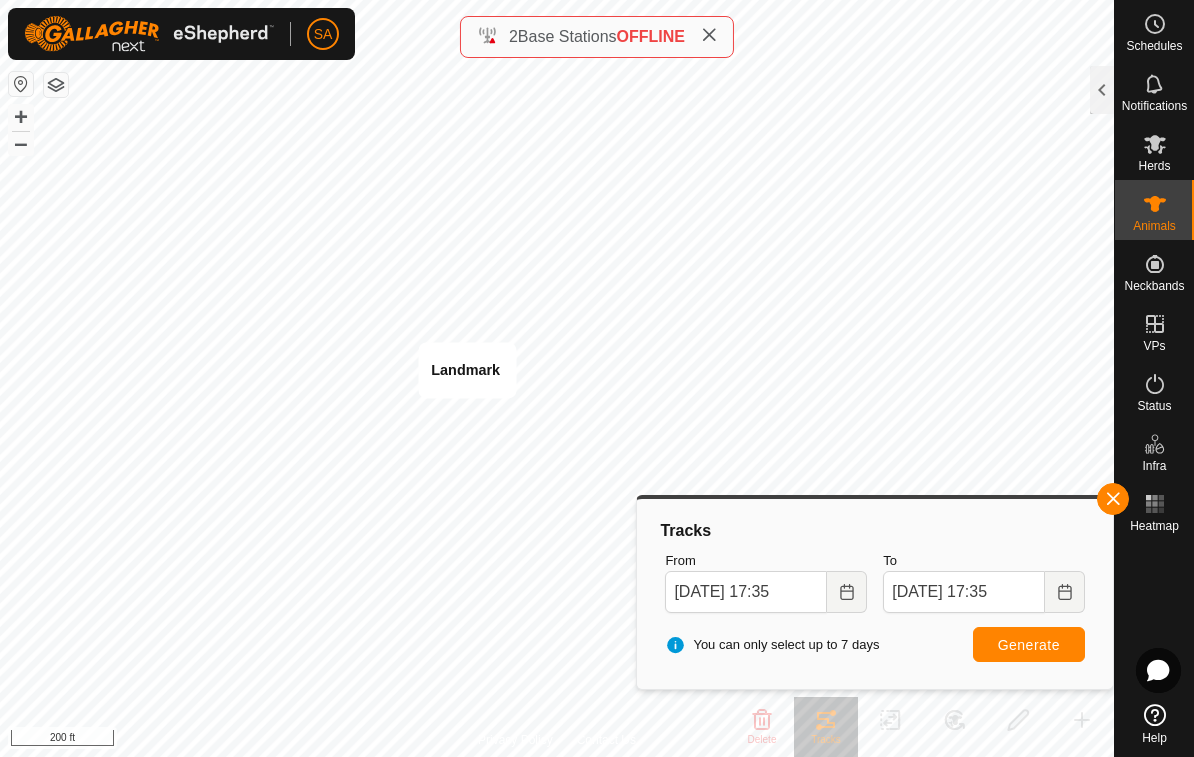 click at bounding box center (847, 592) 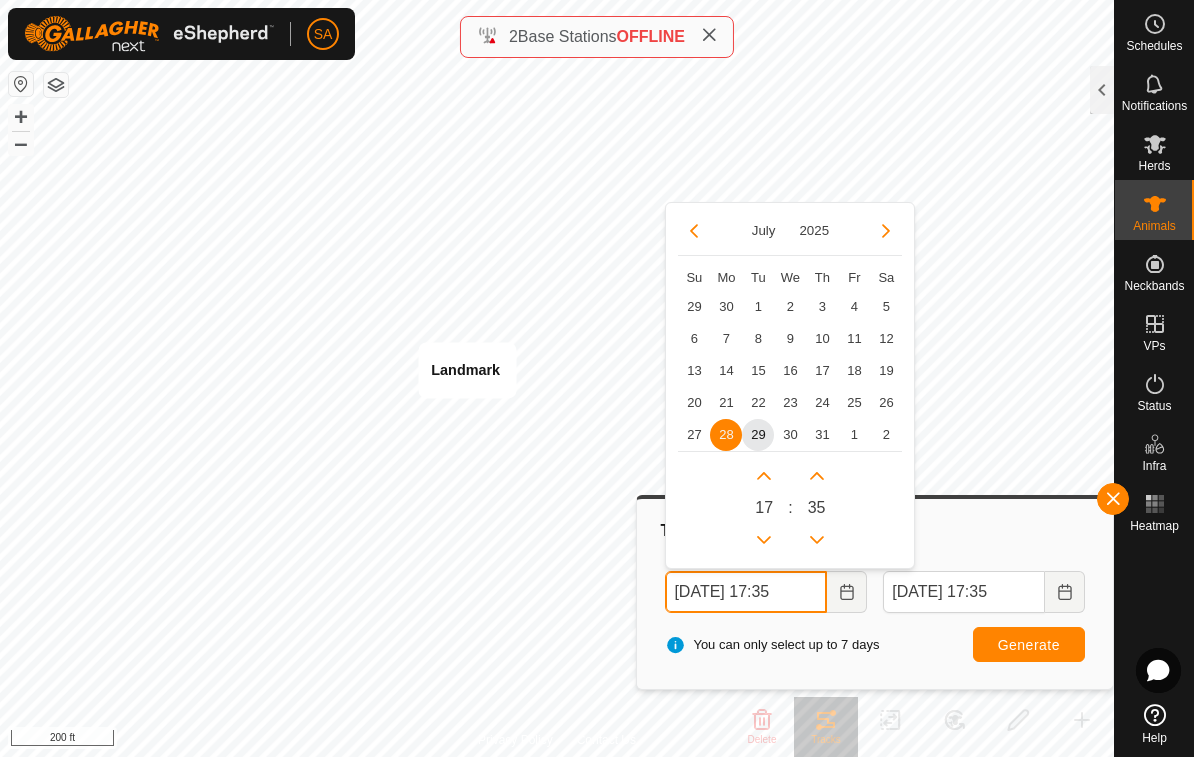 scroll, scrollTop: 0, scrollLeft: 33, axis: horizontal 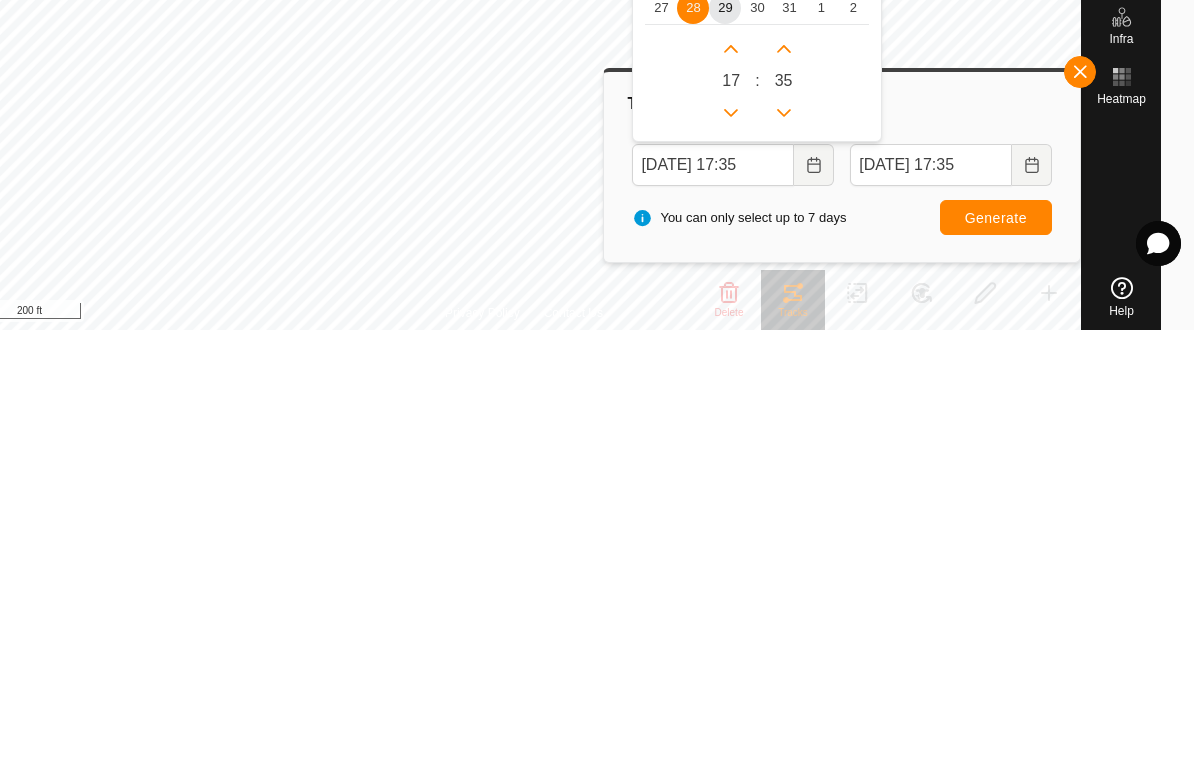 click on "29" at bounding box center [725, 435] 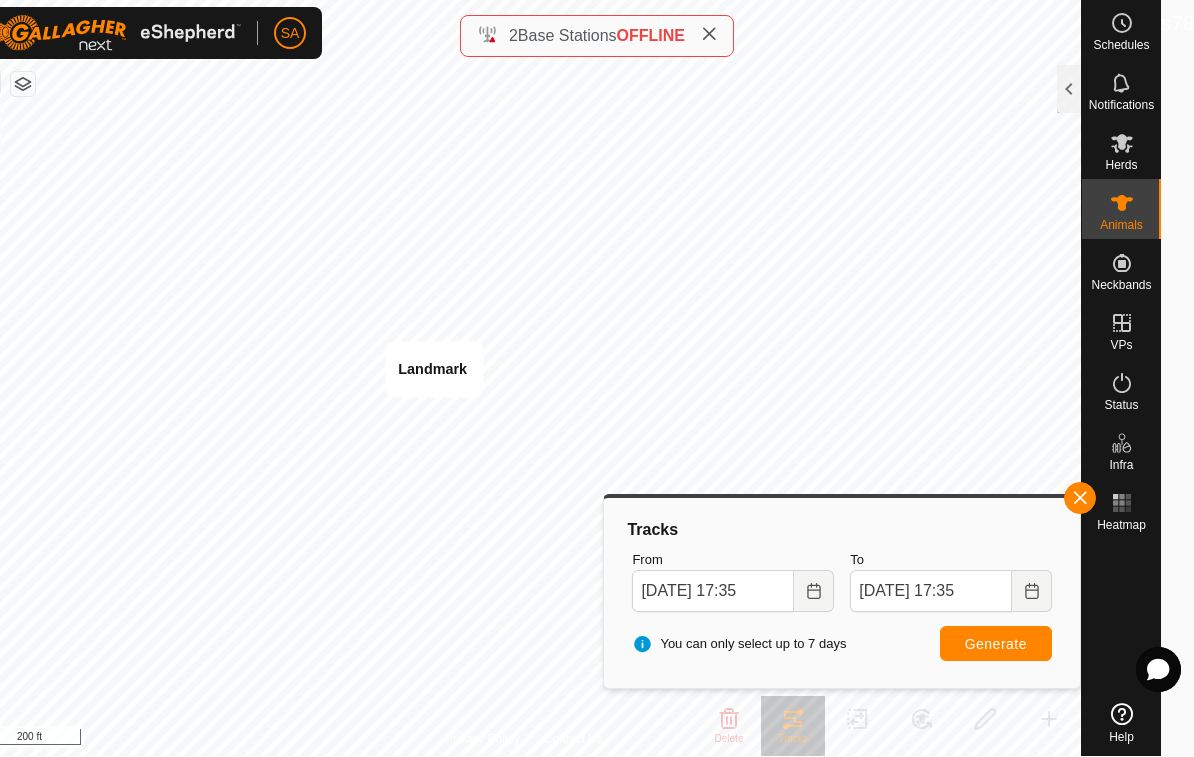click at bounding box center (814, 592) 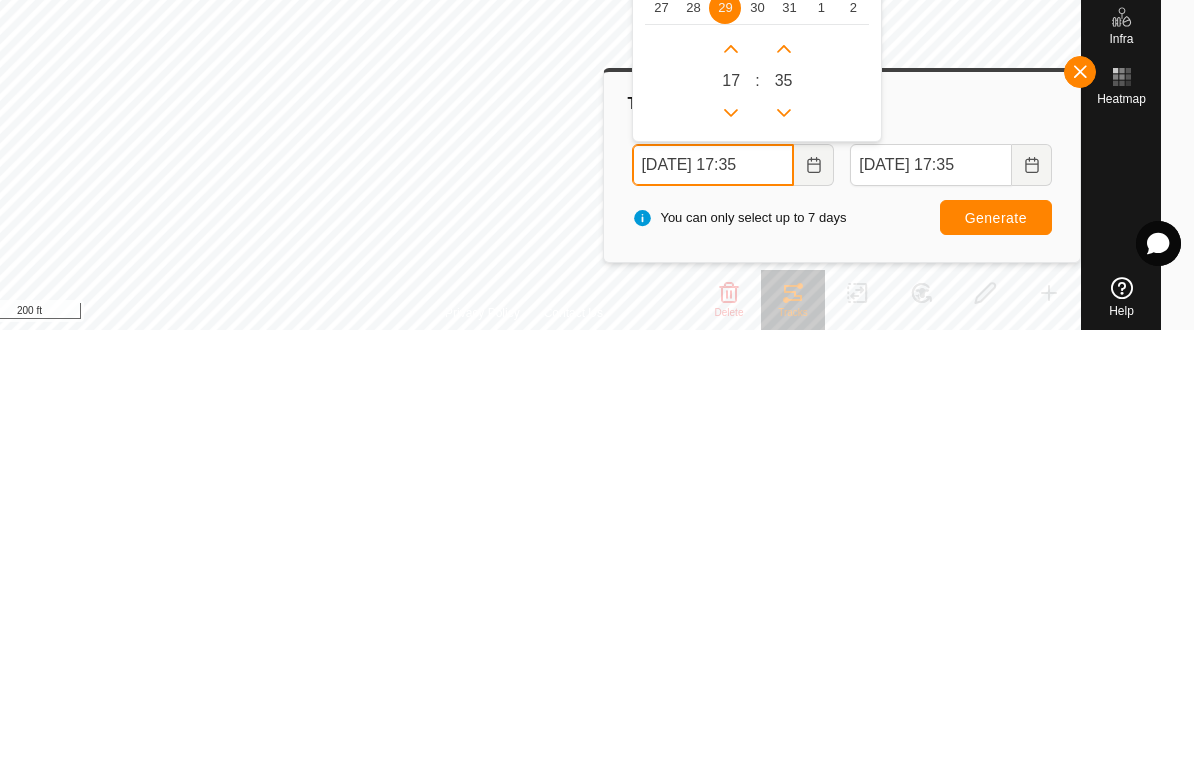 click 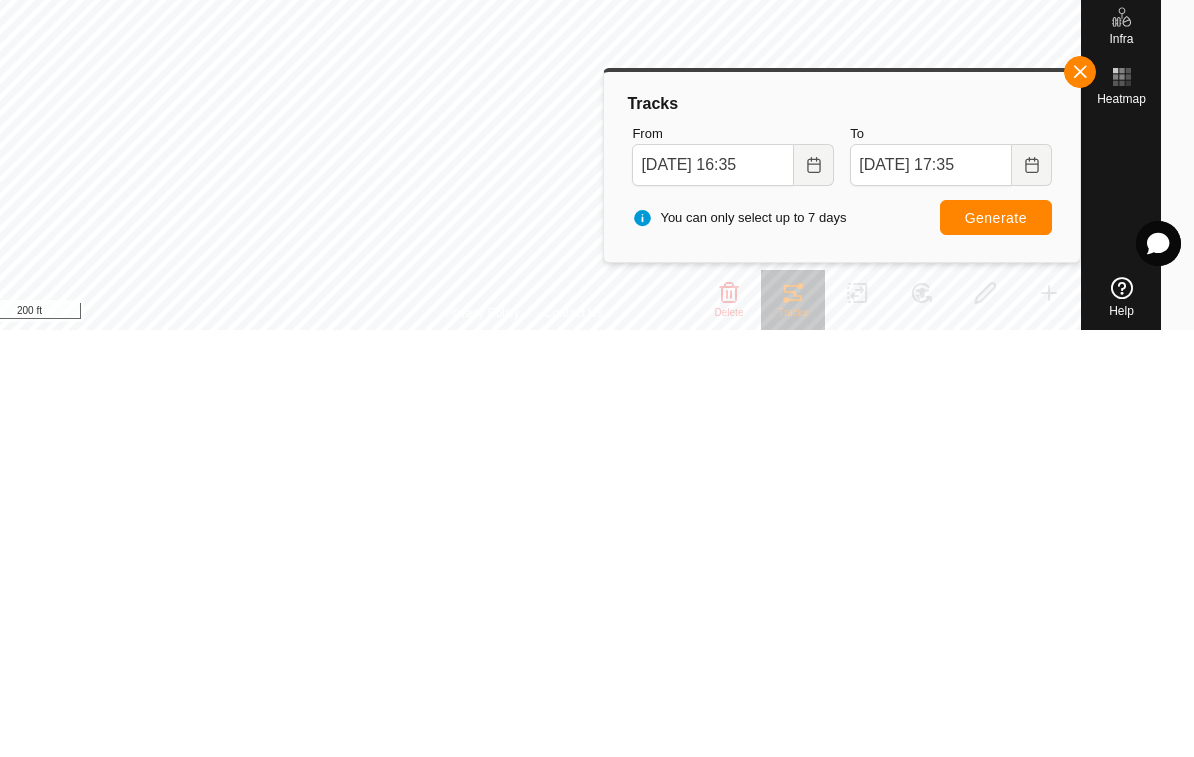 click on "Generate" at bounding box center [996, 645] 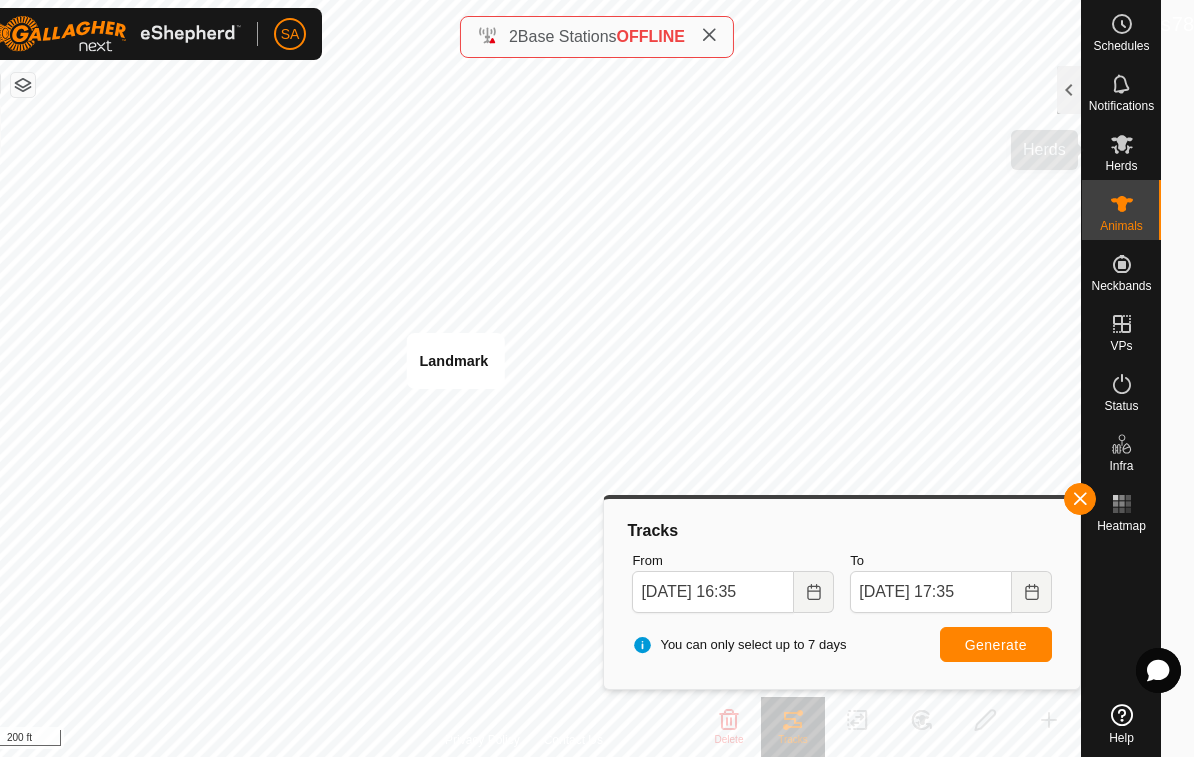 click 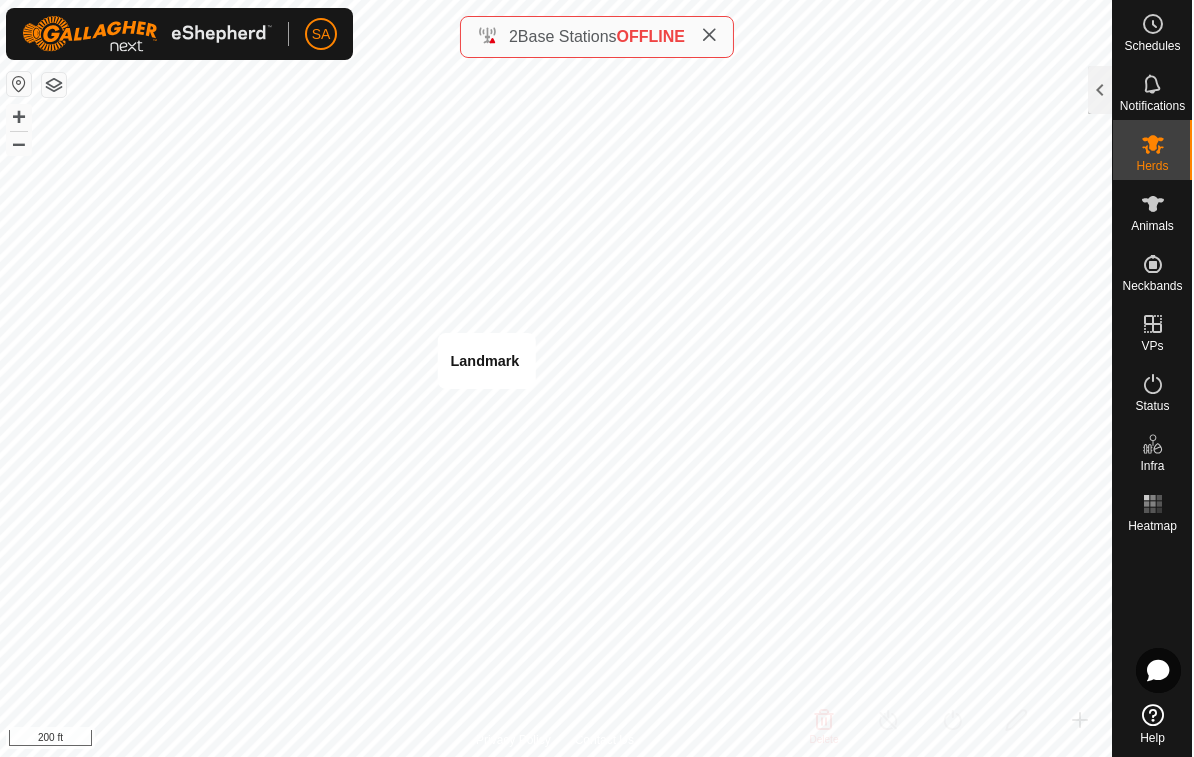 scroll, scrollTop: 0, scrollLeft: 2, axis: horizontal 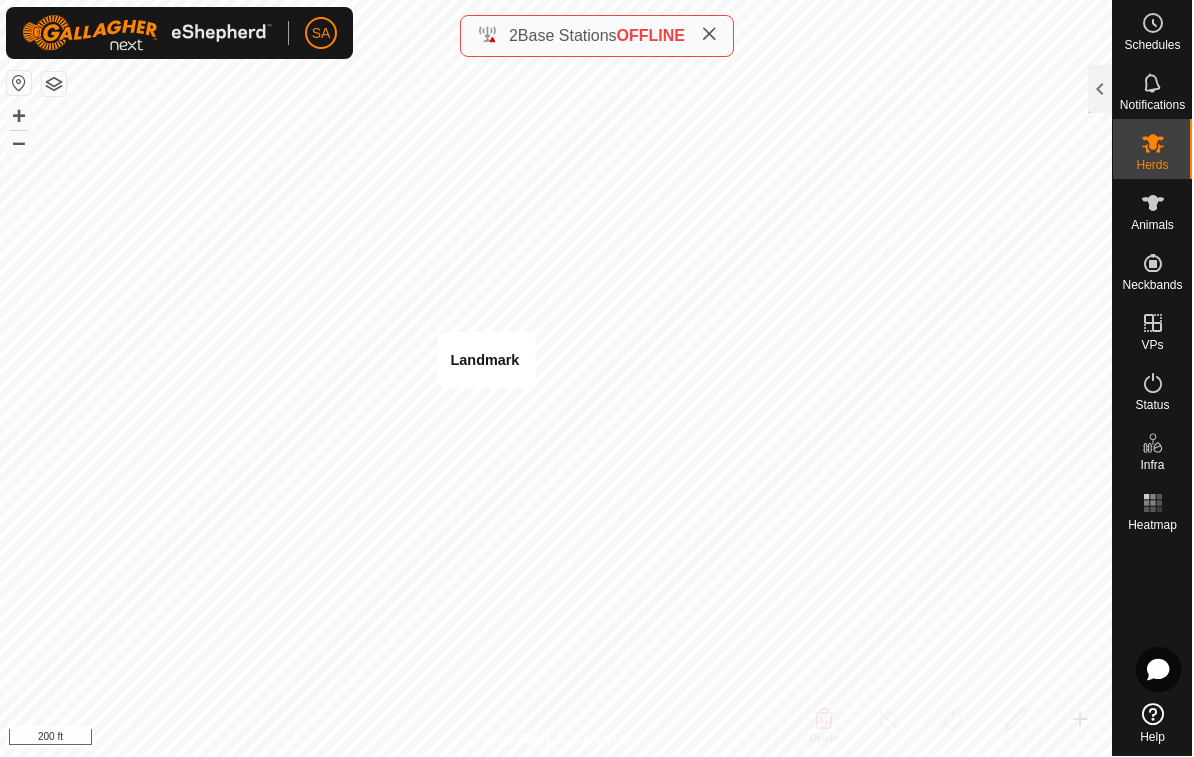 click 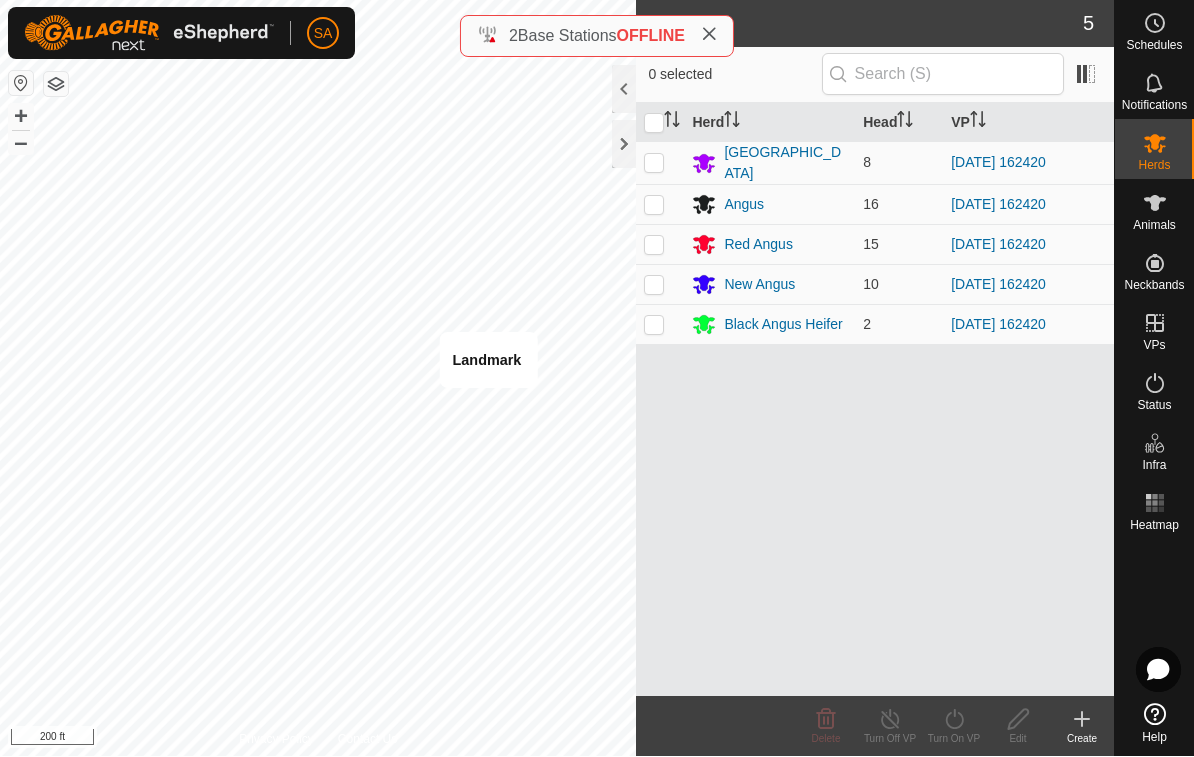 scroll, scrollTop: 0, scrollLeft: 0, axis: both 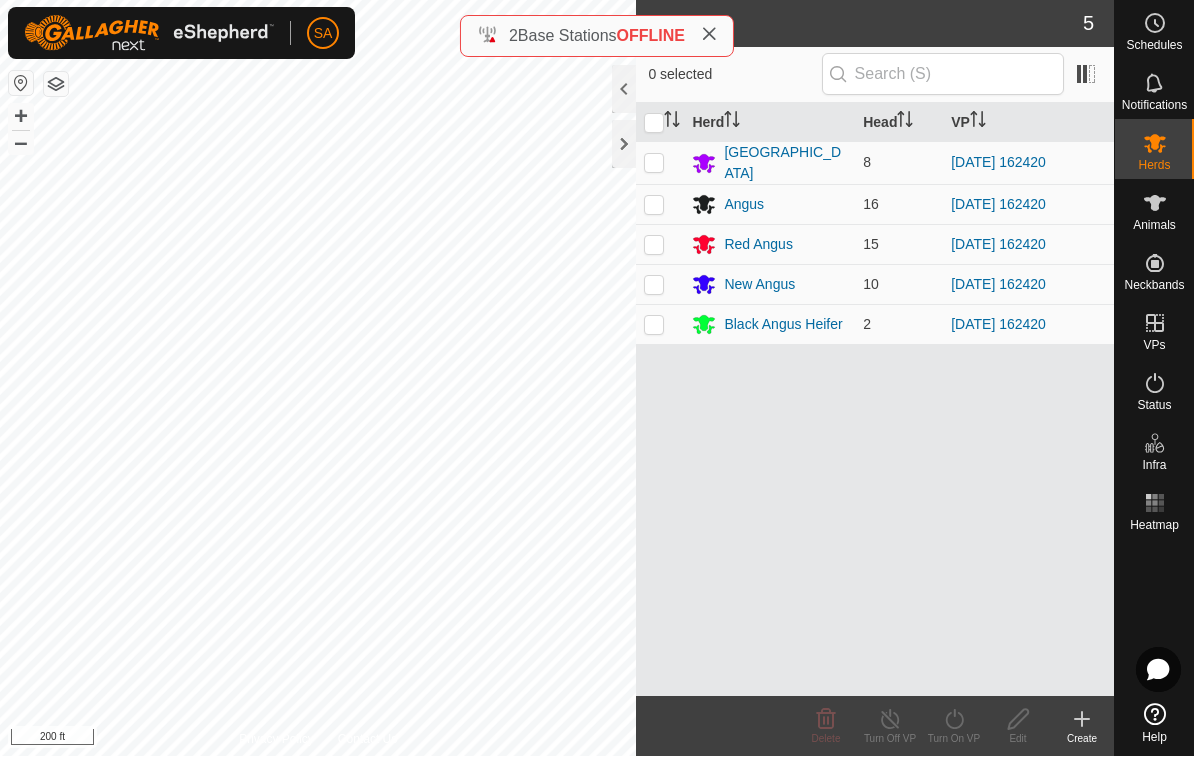 click at bounding box center [654, 245] 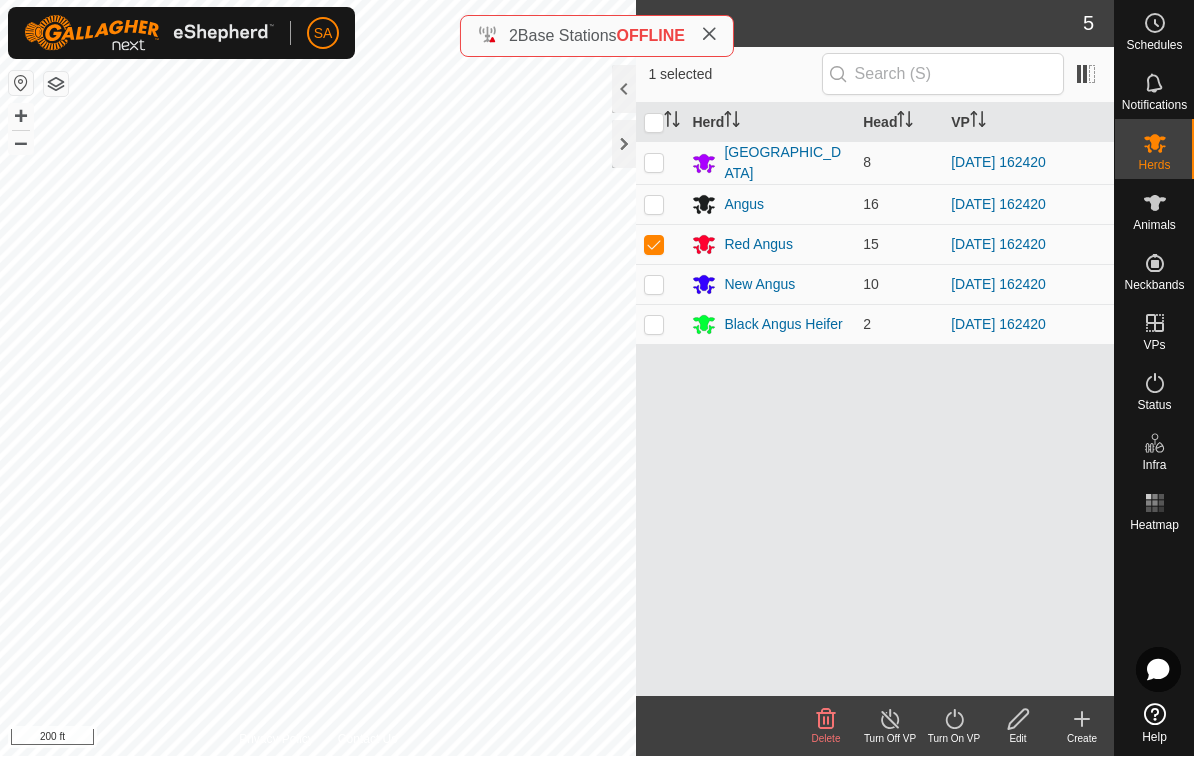 checkbox on "true" 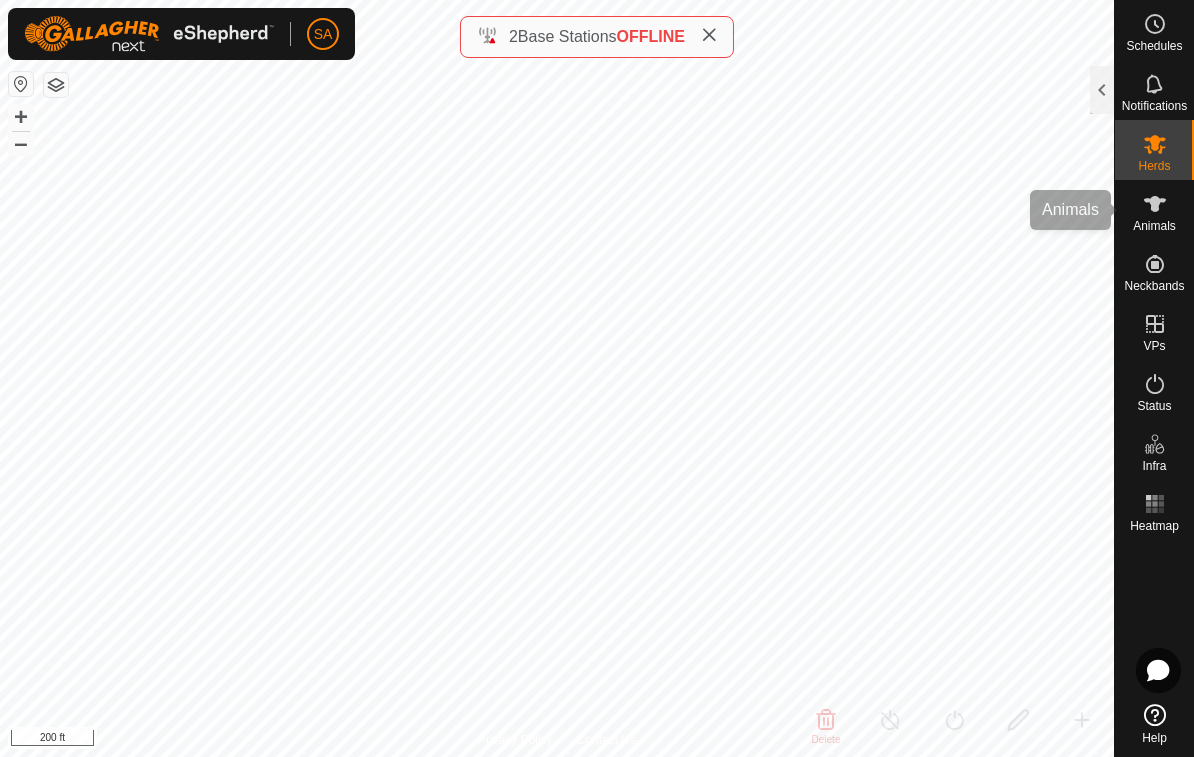 click on "Animals" at bounding box center (1154, 226) 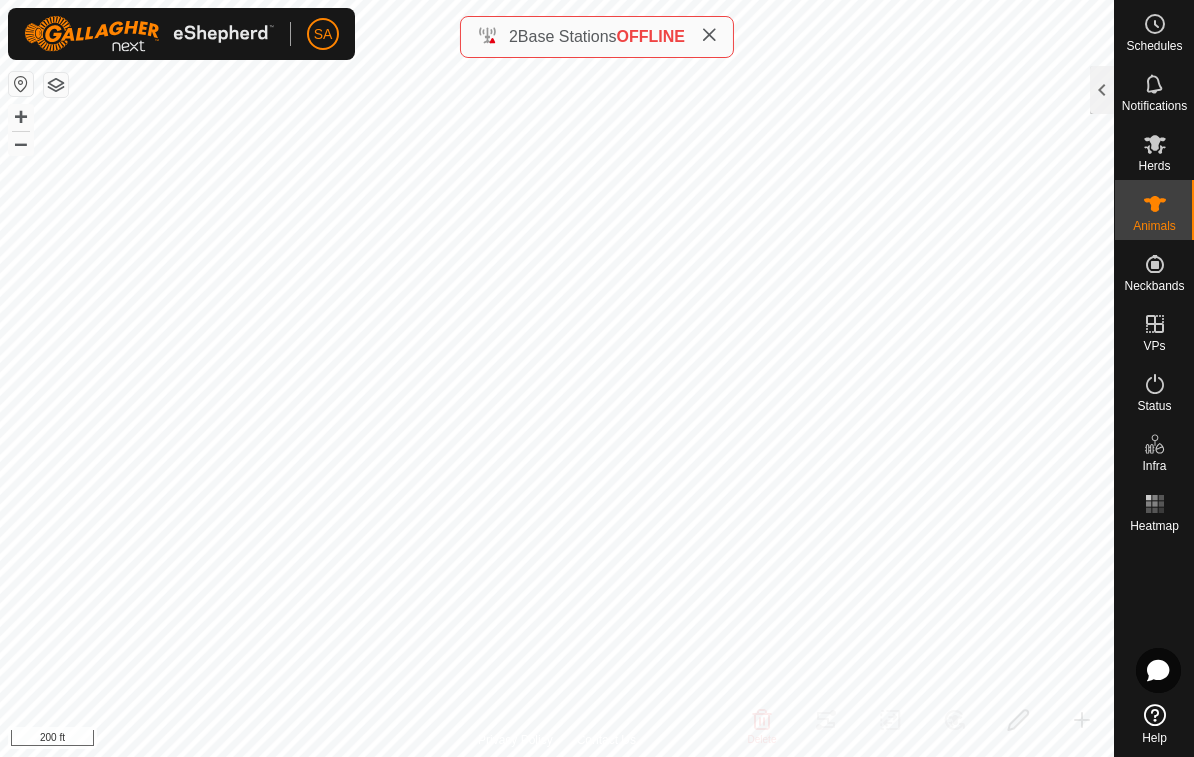 click 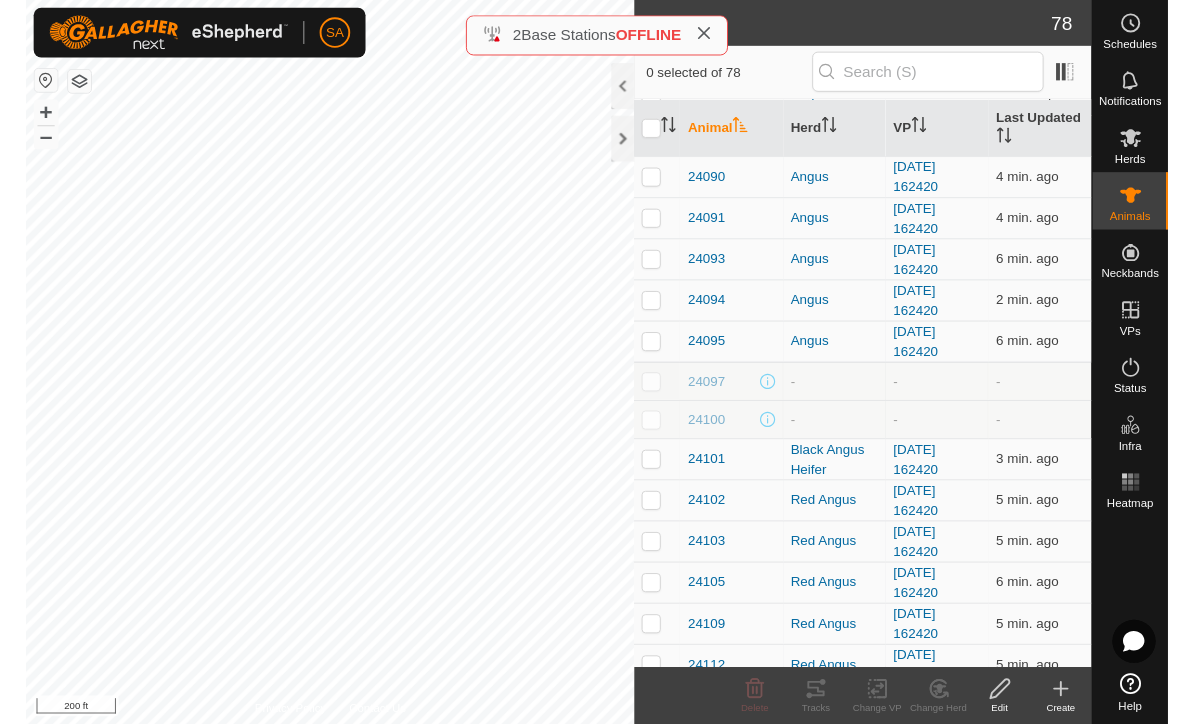 scroll, scrollTop: 1890, scrollLeft: 0, axis: vertical 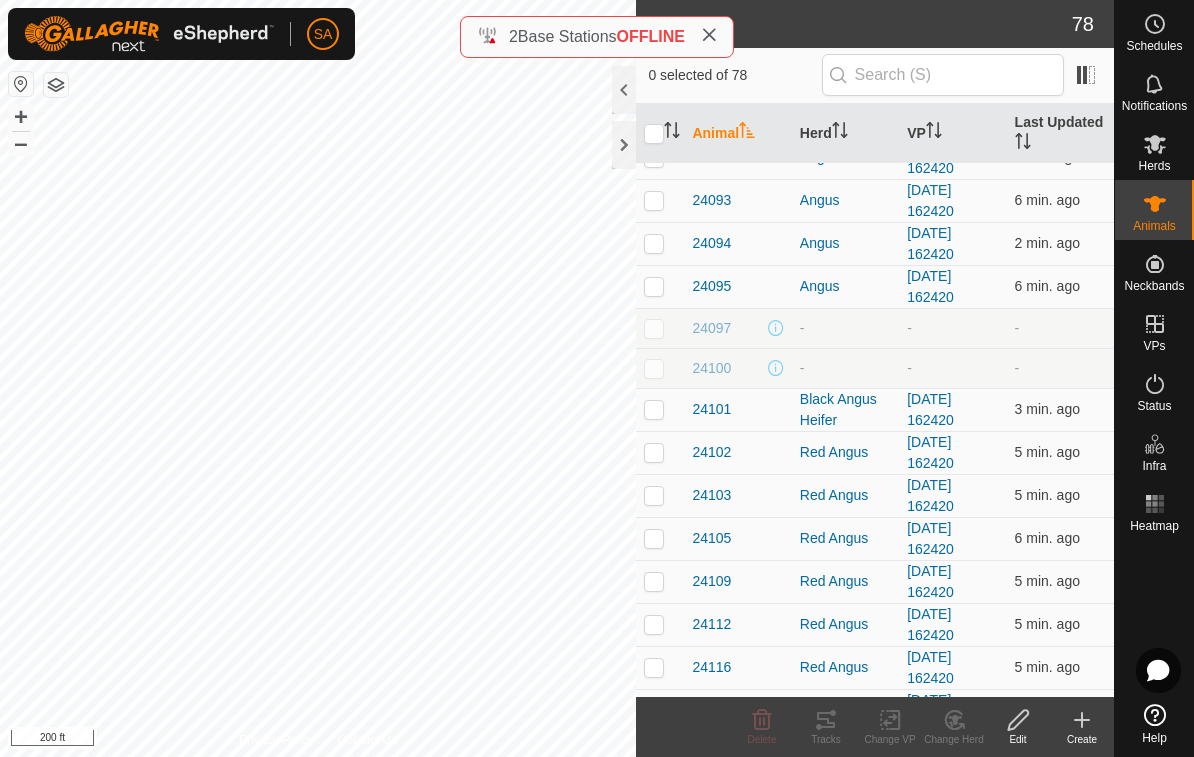 click at bounding box center (654, 452) 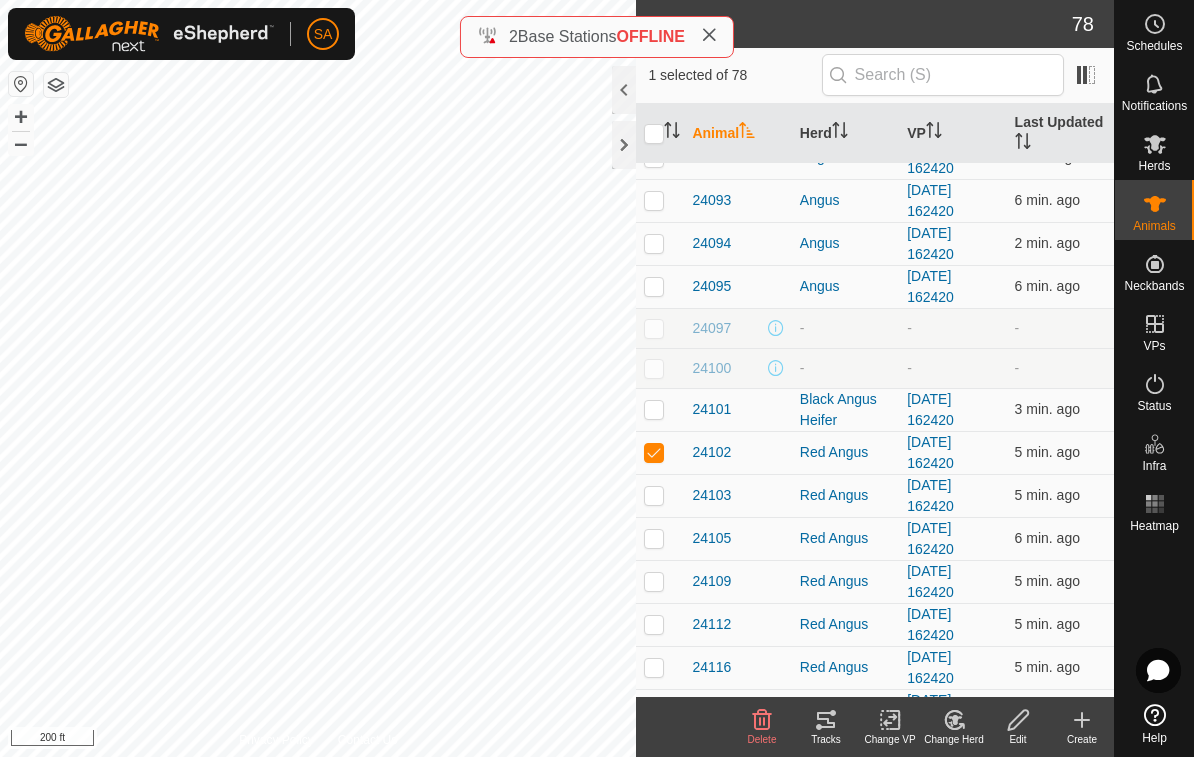 click at bounding box center (654, 538) 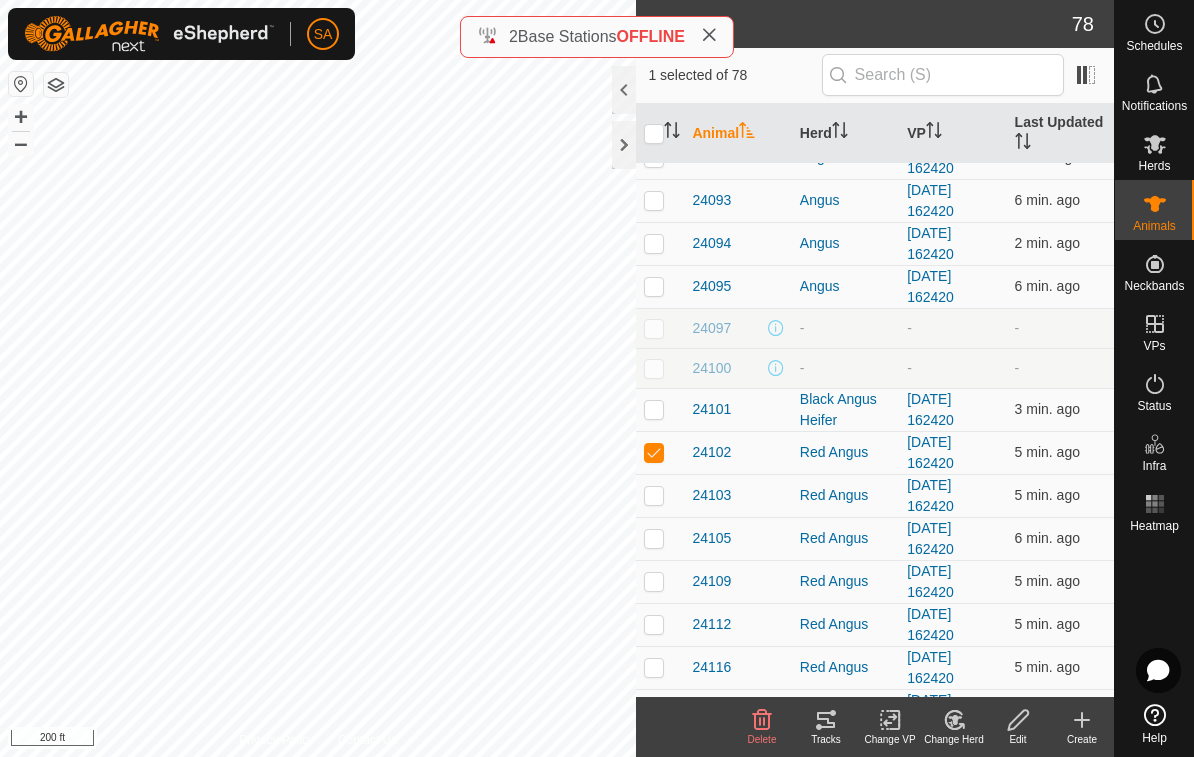 checkbox on "true" 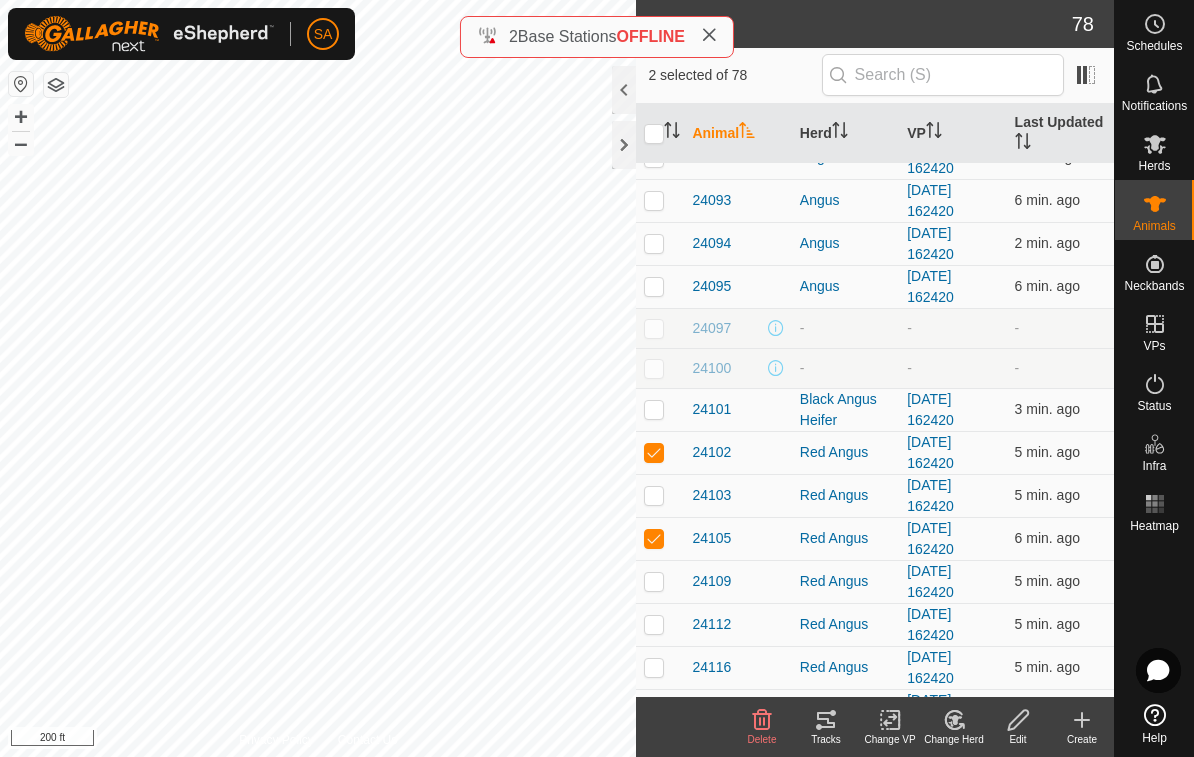 click at bounding box center [654, 581] 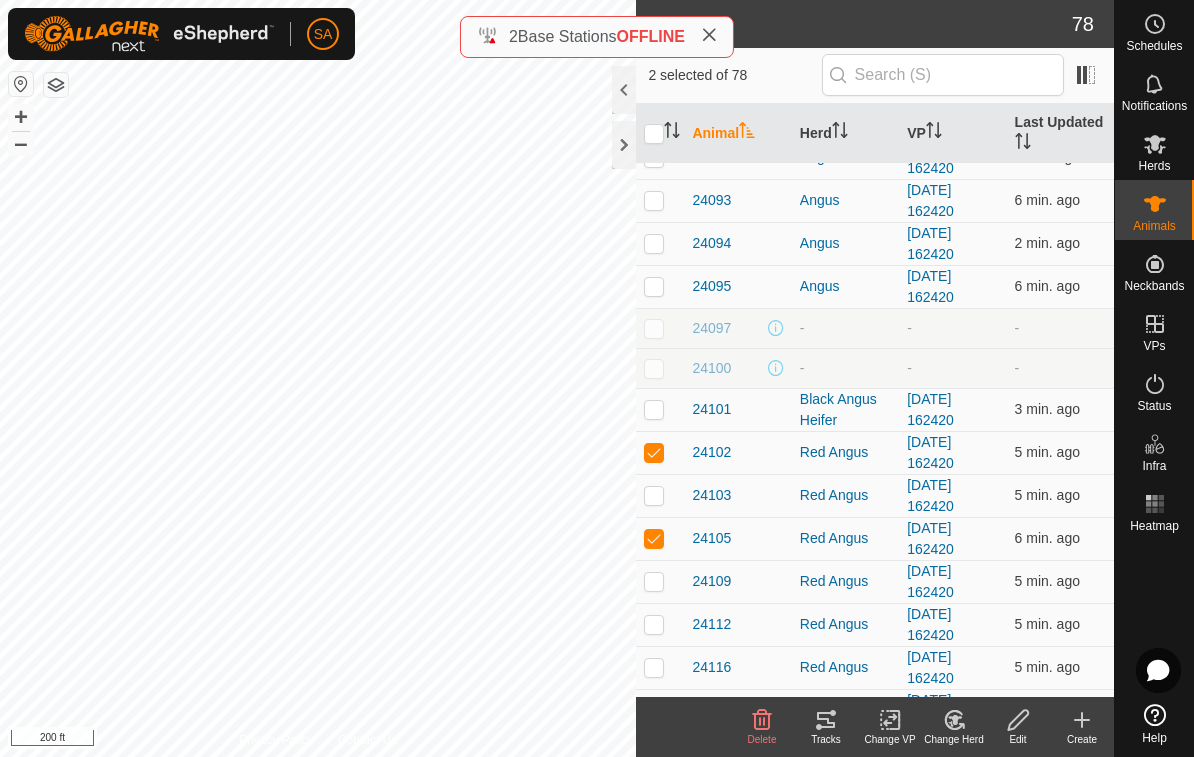 checkbox on "true" 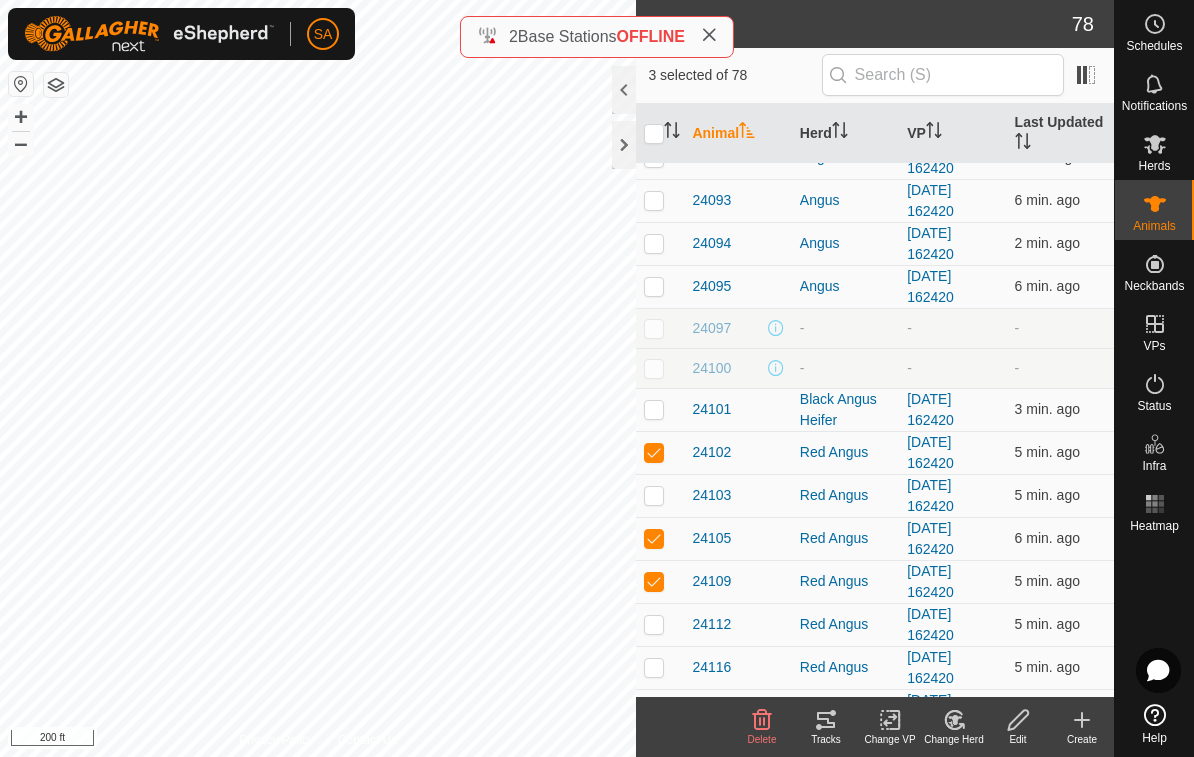 click at bounding box center [654, 624] 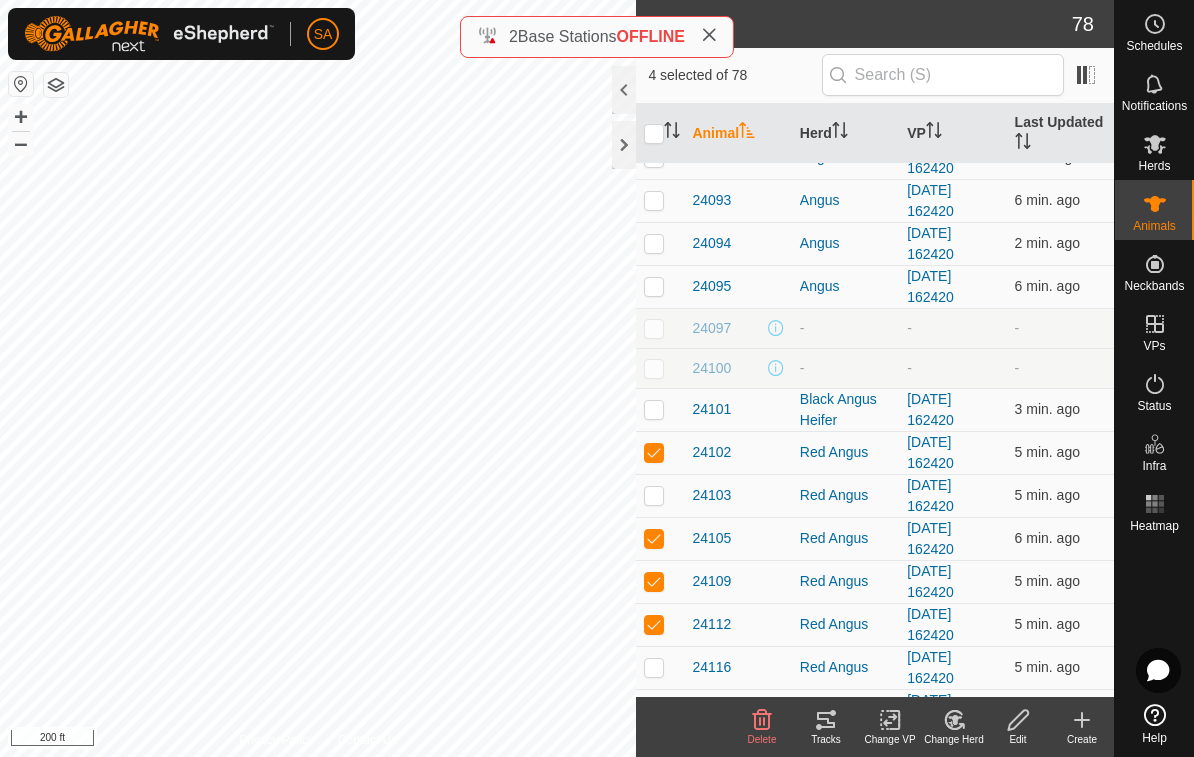 click at bounding box center [654, 495] 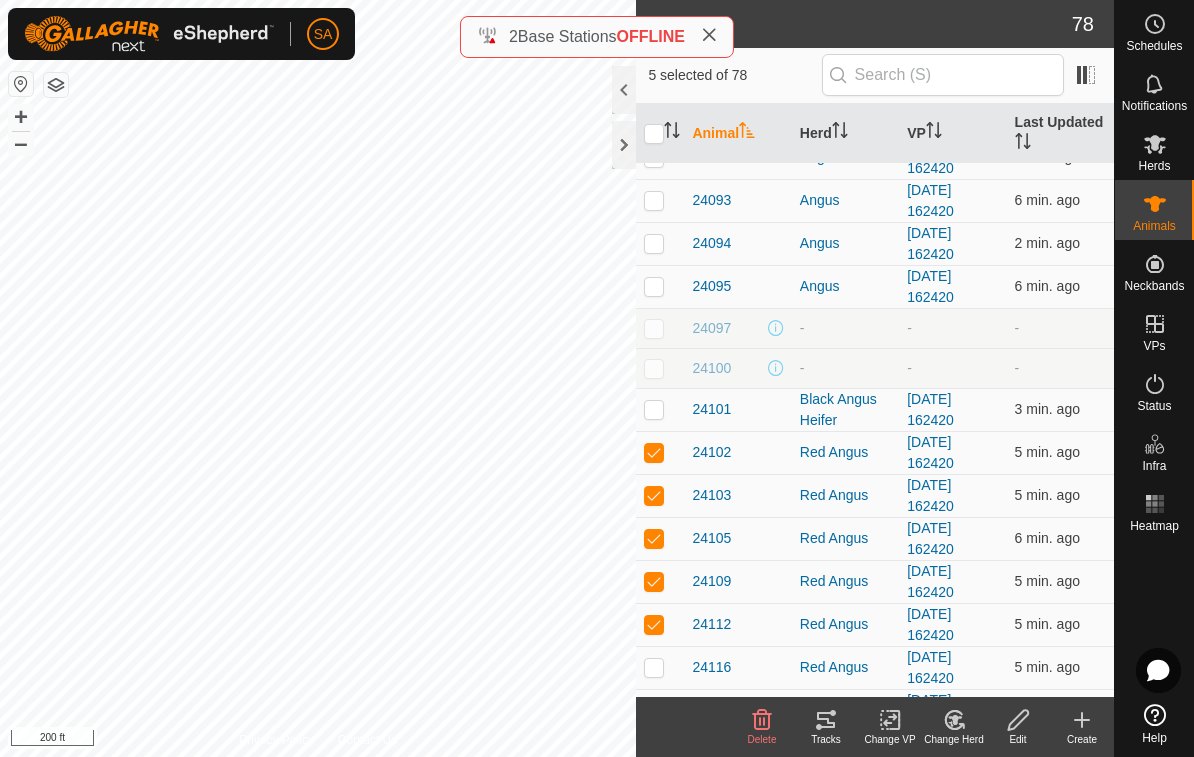 click at bounding box center (660, 409) 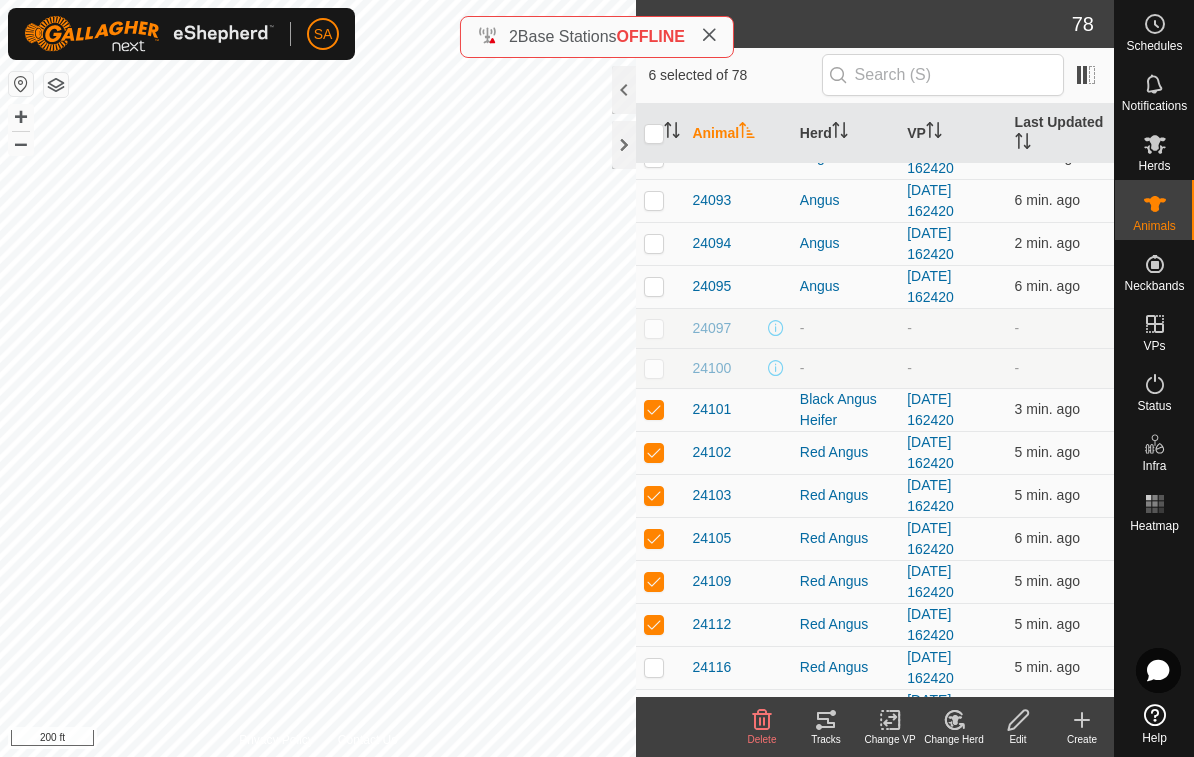 click at bounding box center [654, 667] 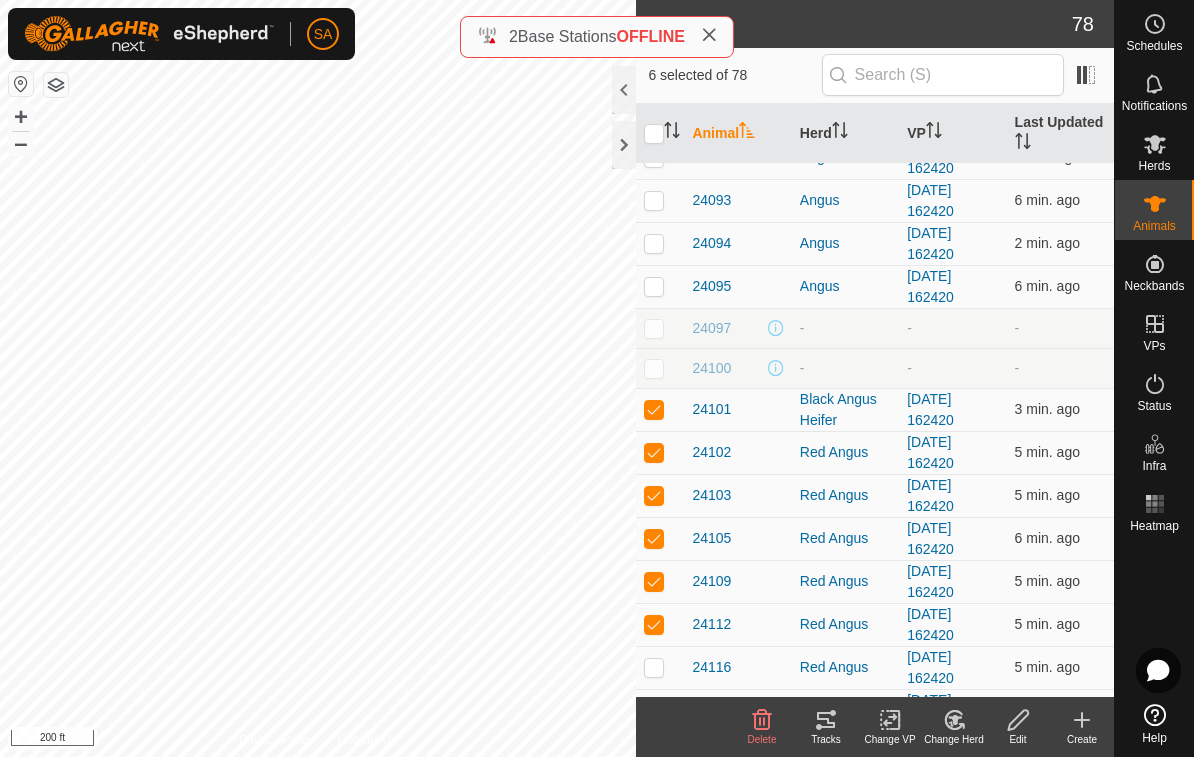 checkbox on "true" 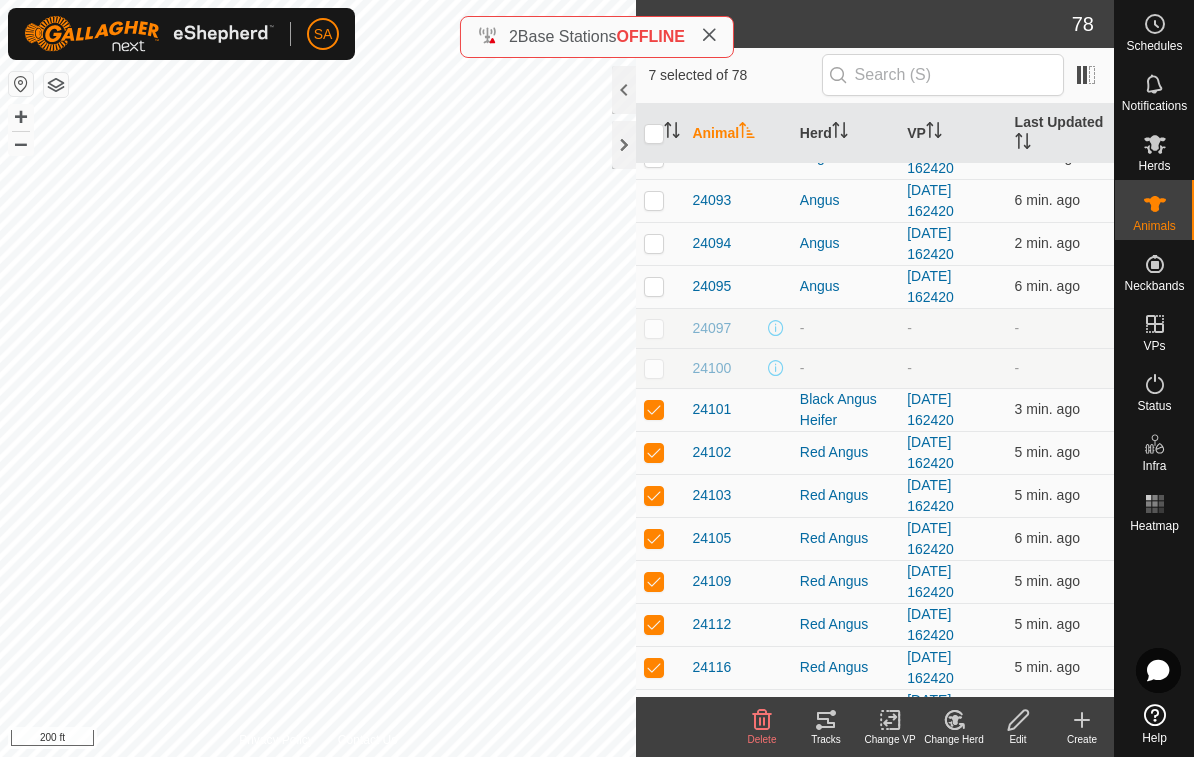 click 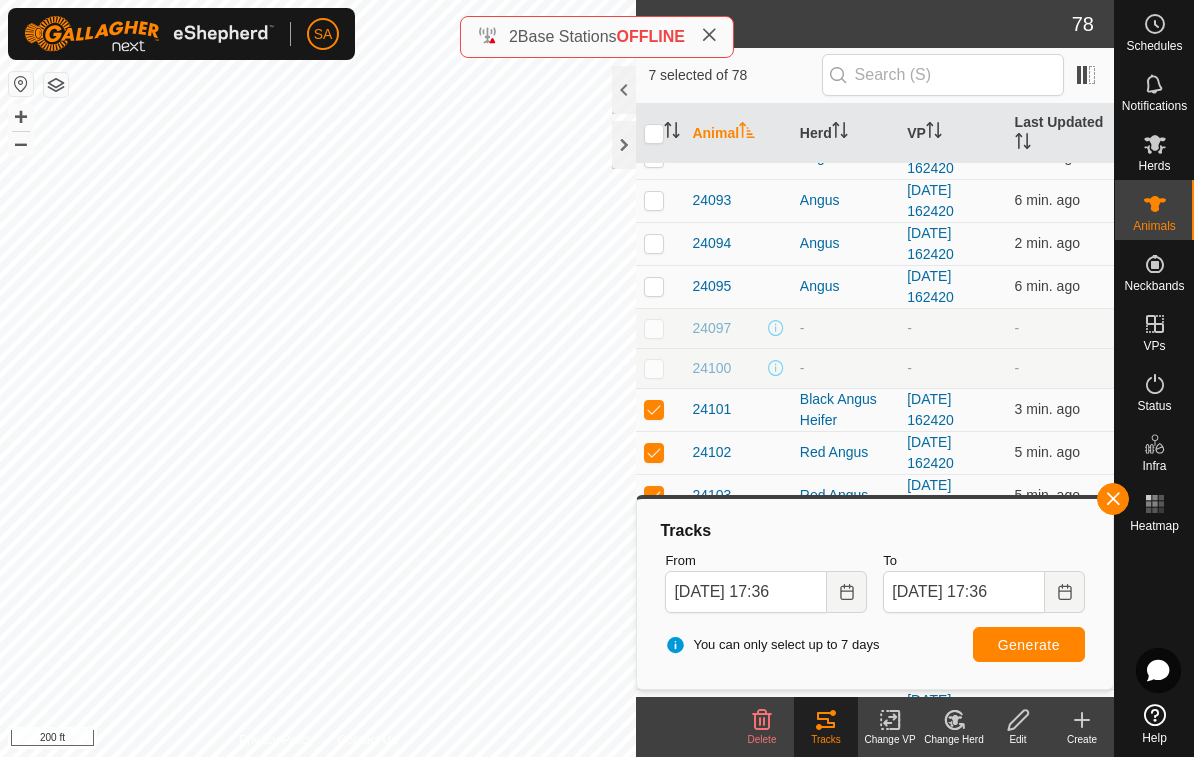 click at bounding box center [847, 592] 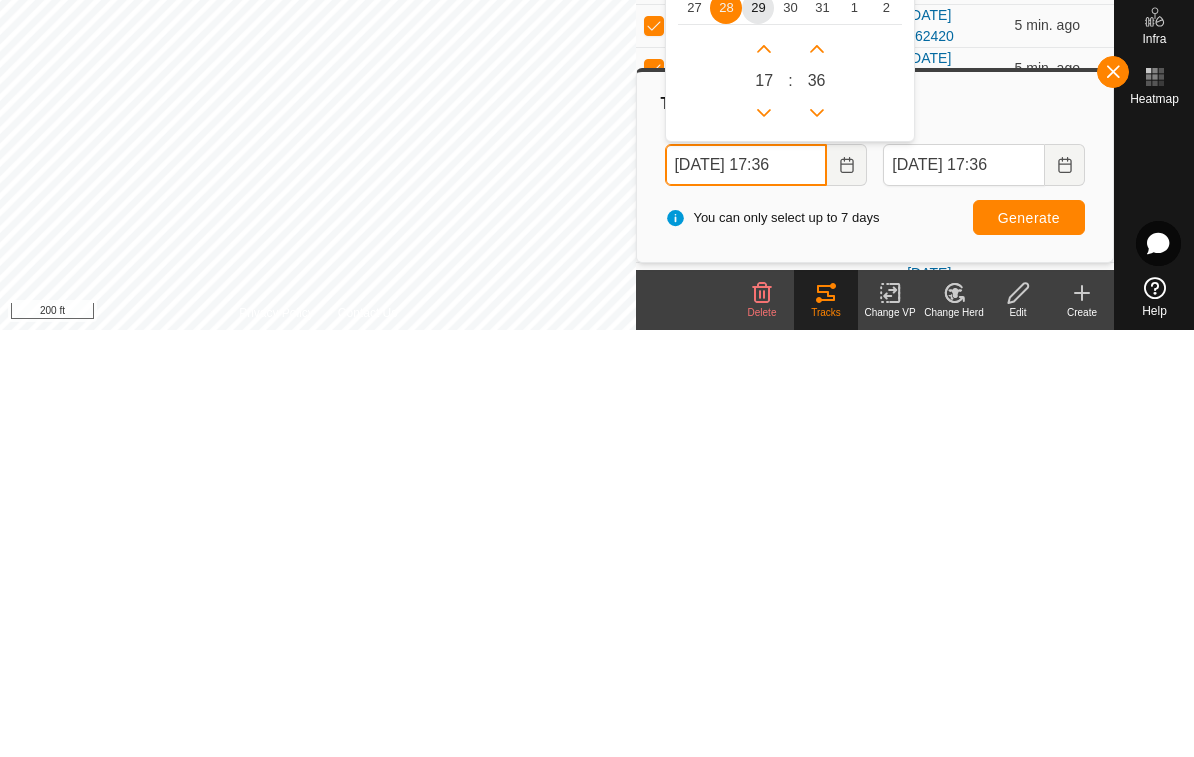 click 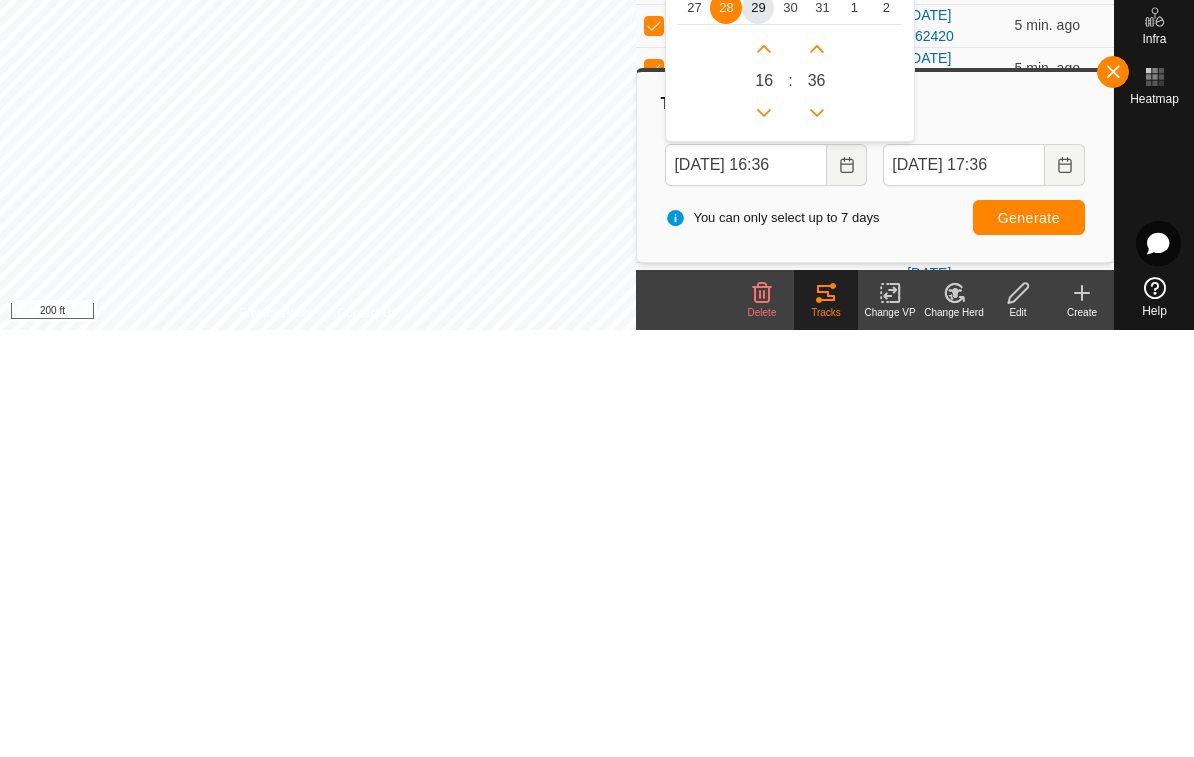 click on "29" at bounding box center [758, 435] 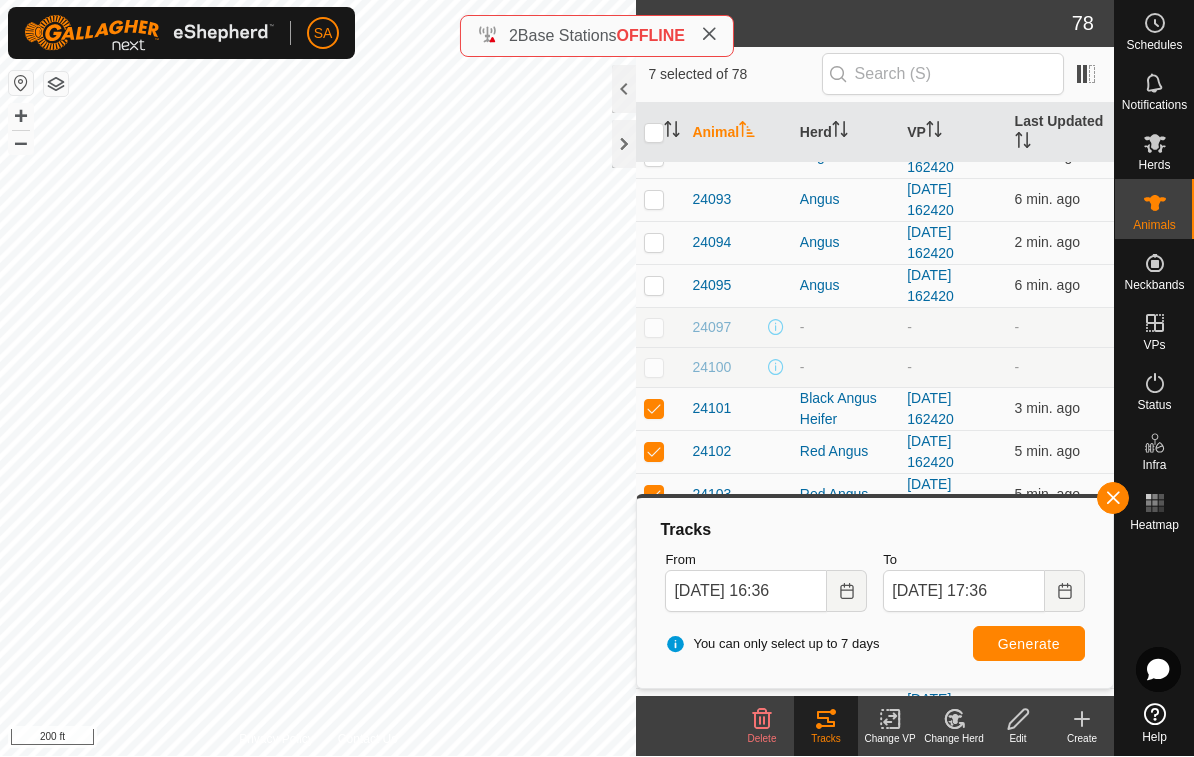 click on "Generate" at bounding box center (1029, 645) 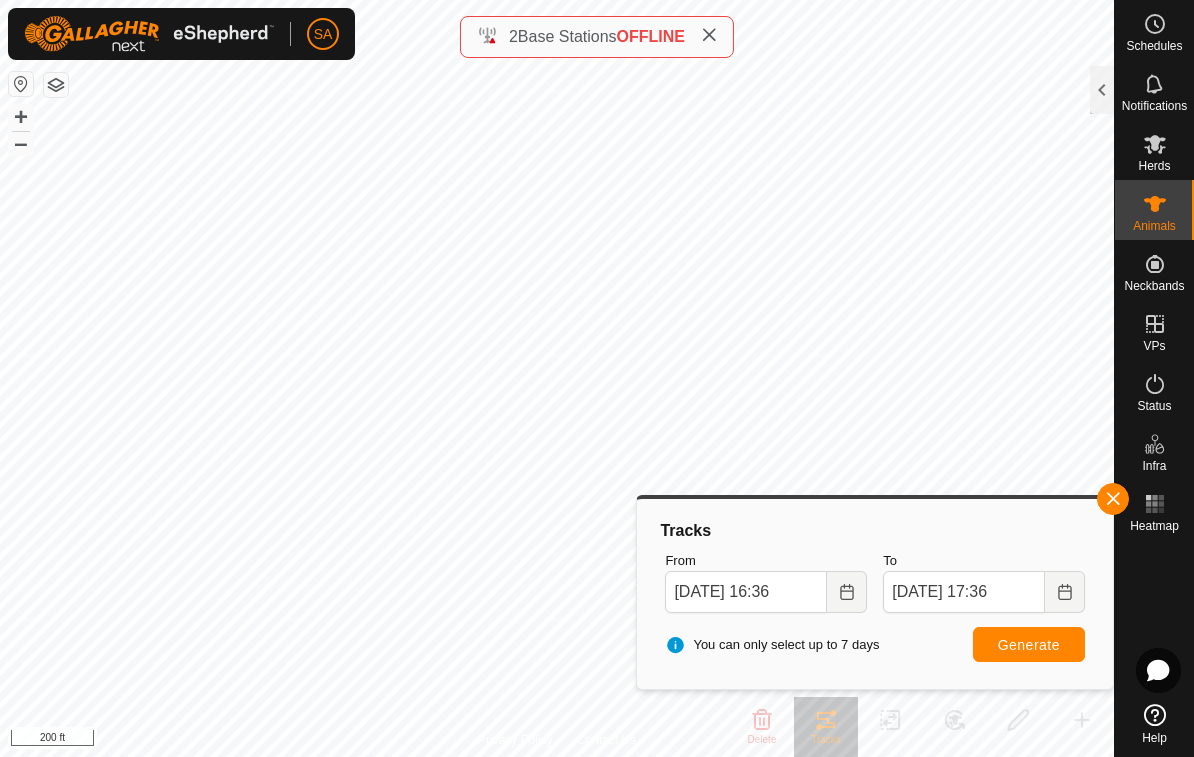 click at bounding box center [1113, 499] 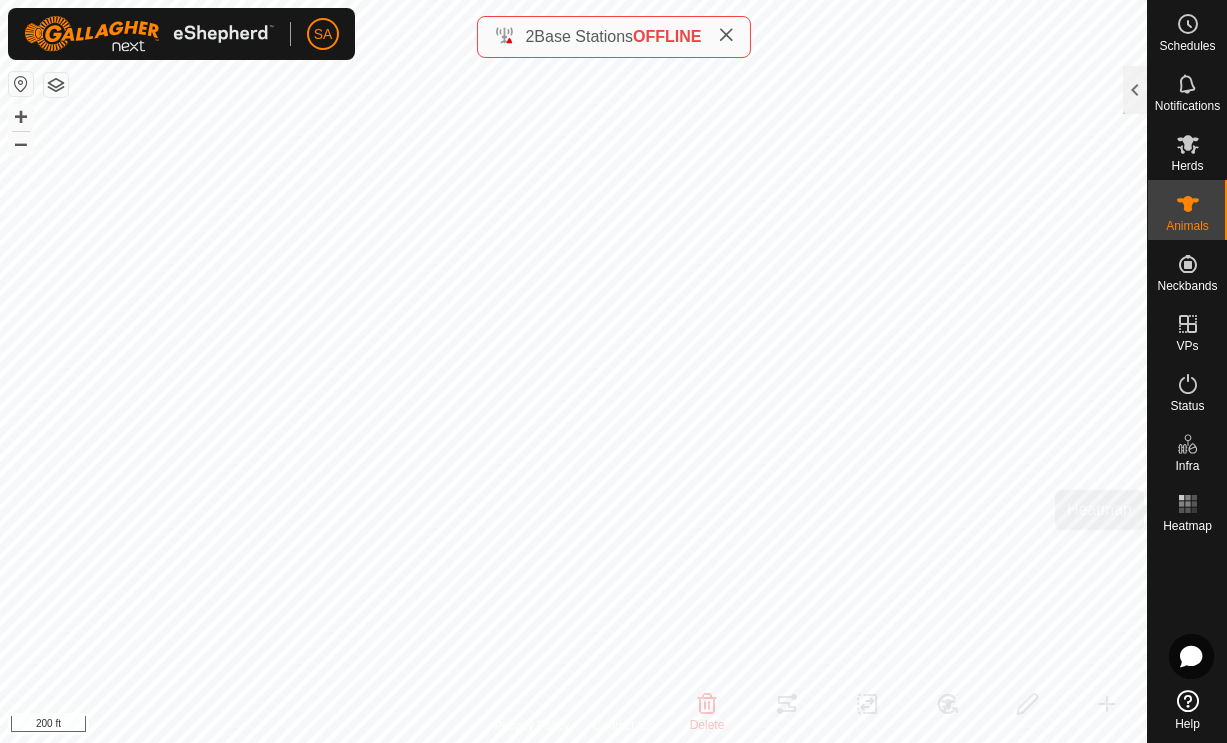 click on "Heatmap" at bounding box center (1187, 526) 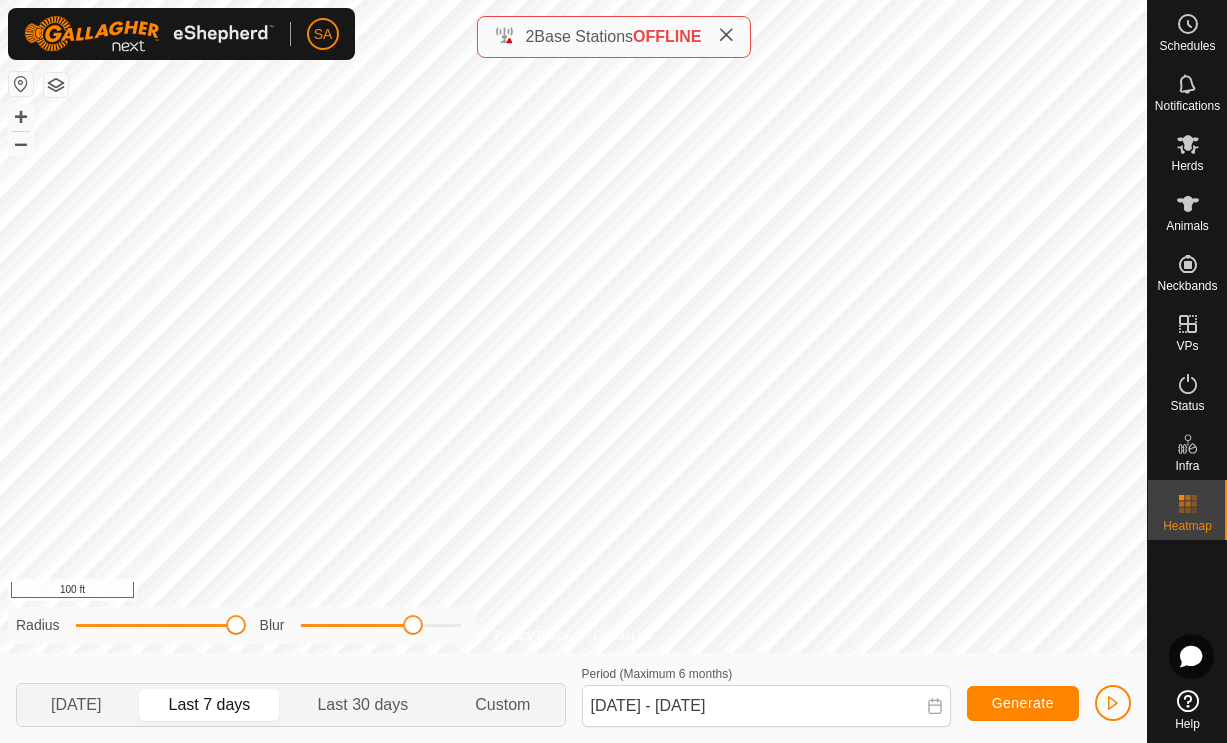click on "Blur" 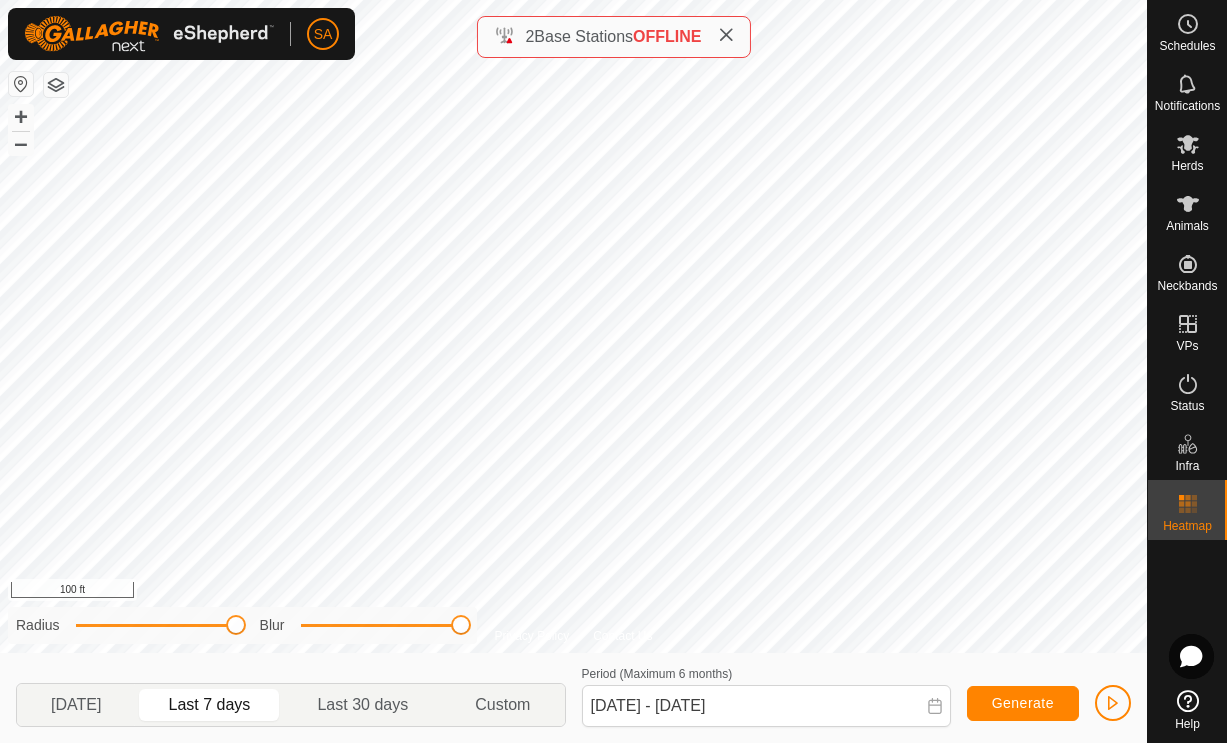 click 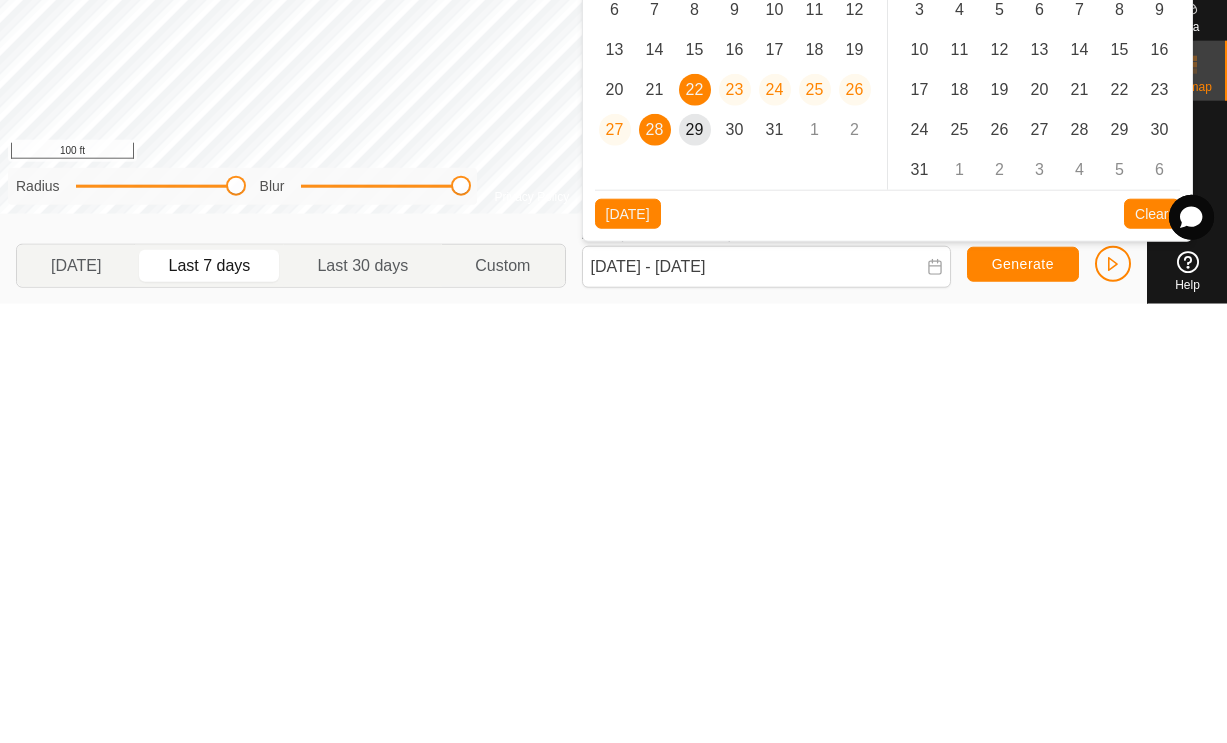 click on "9" at bounding box center [735, 449] 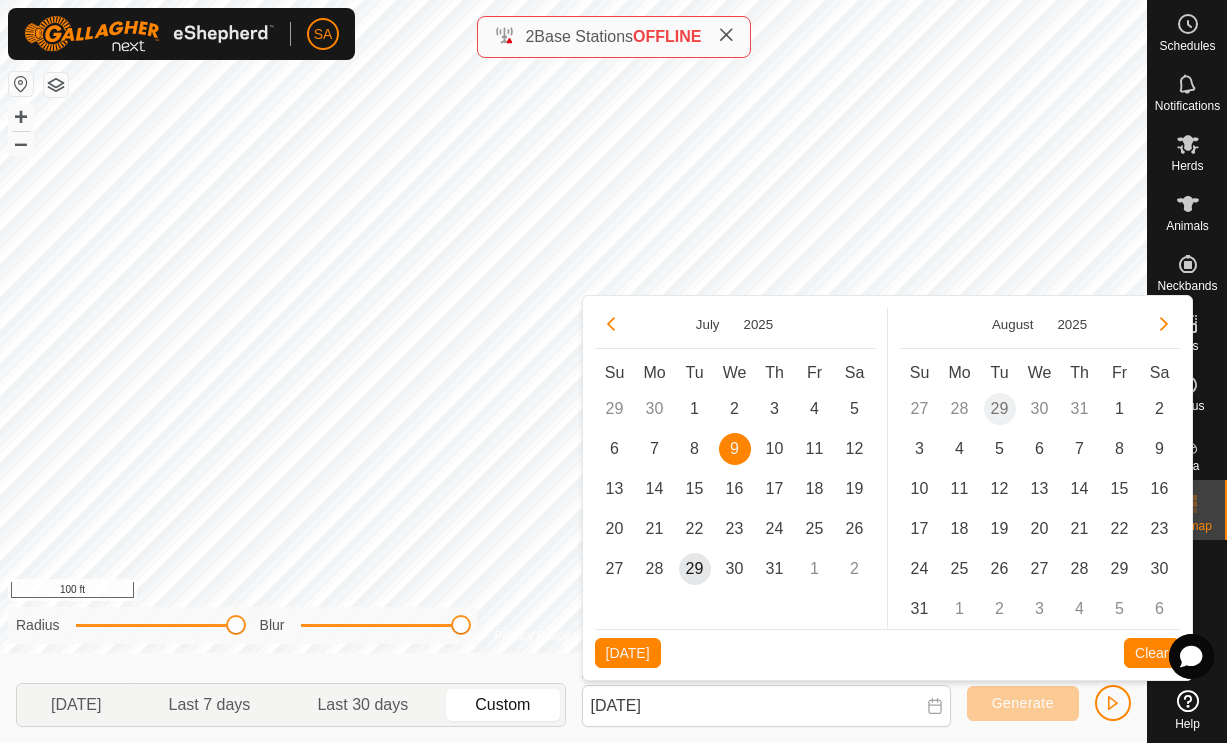 click on "22" at bounding box center [695, 529] 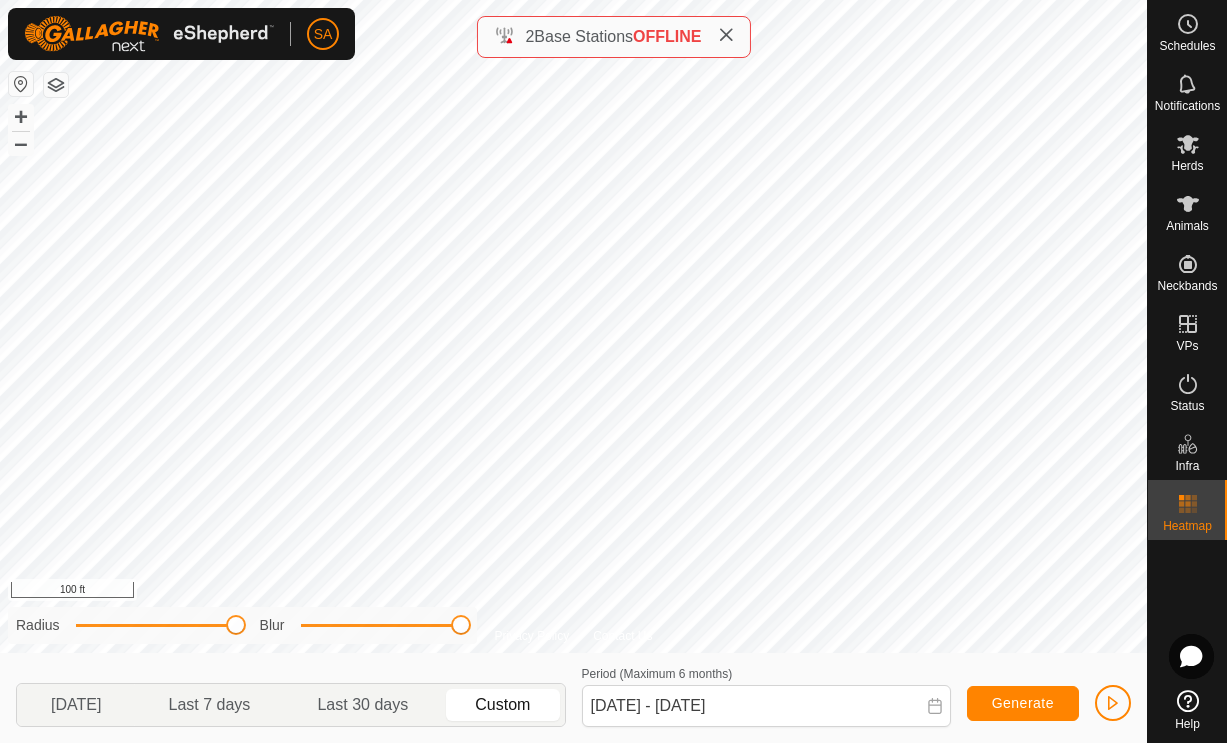 click on "Generate" 